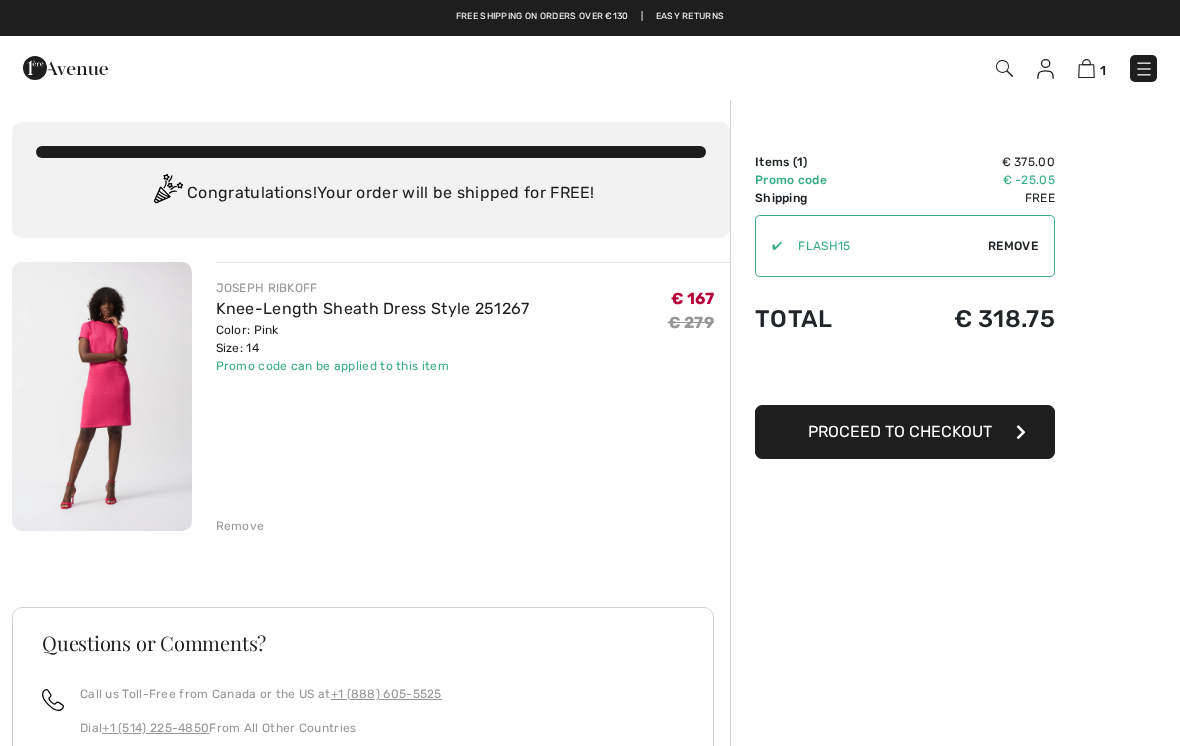 scroll, scrollTop: 0, scrollLeft: 0, axis: both 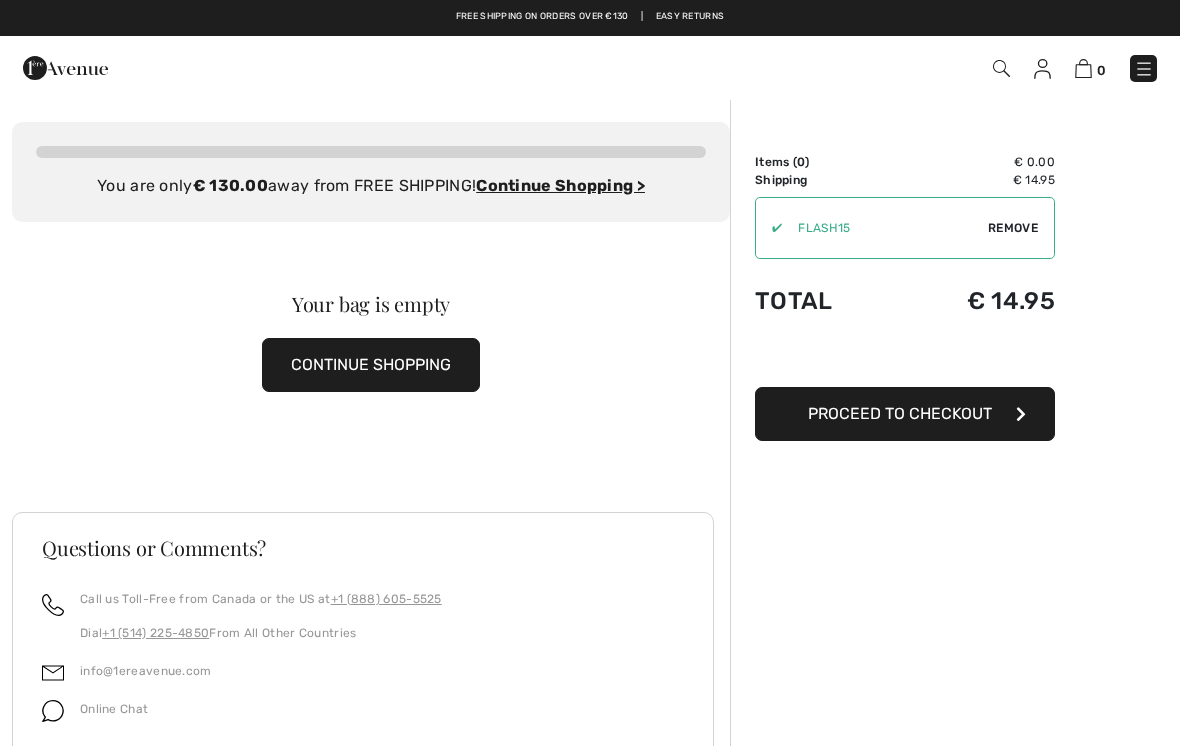 click on "CONTINUE SHOPPING" at bounding box center [371, 365] 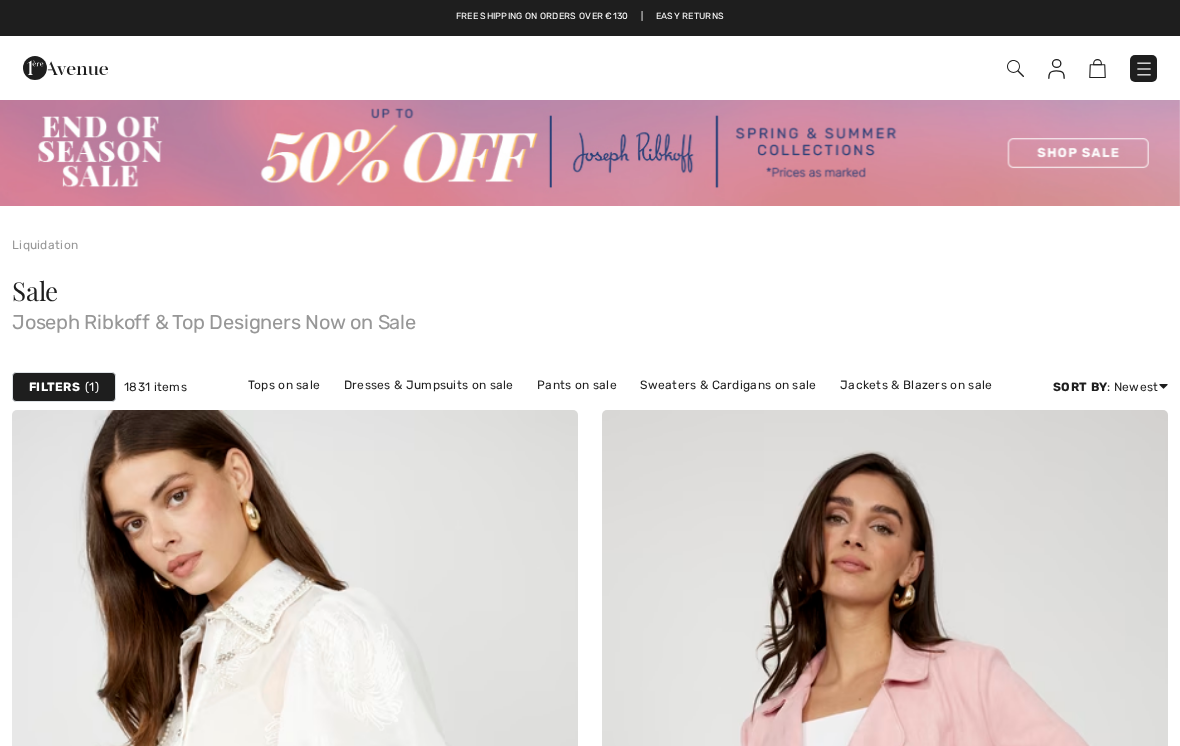 scroll, scrollTop: 0, scrollLeft: 0, axis: both 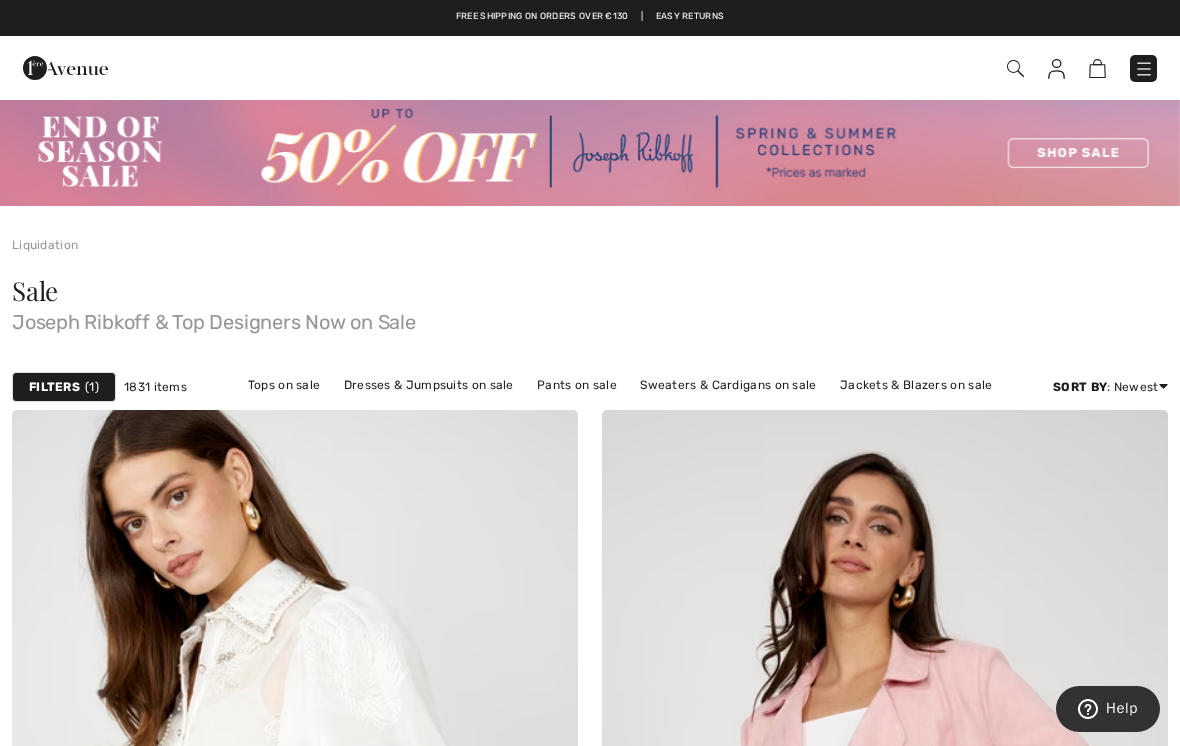 click on "Dresses & Jumpsuits on sale" at bounding box center [429, 385] 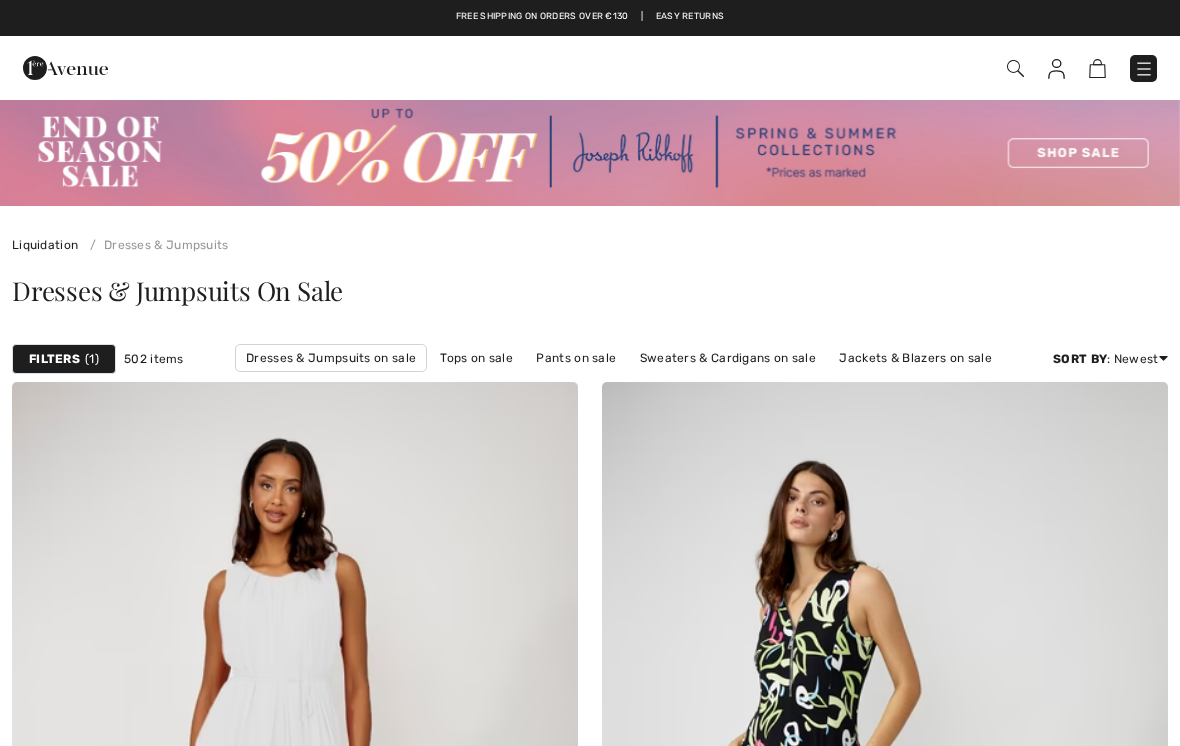 scroll, scrollTop: 0, scrollLeft: 0, axis: both 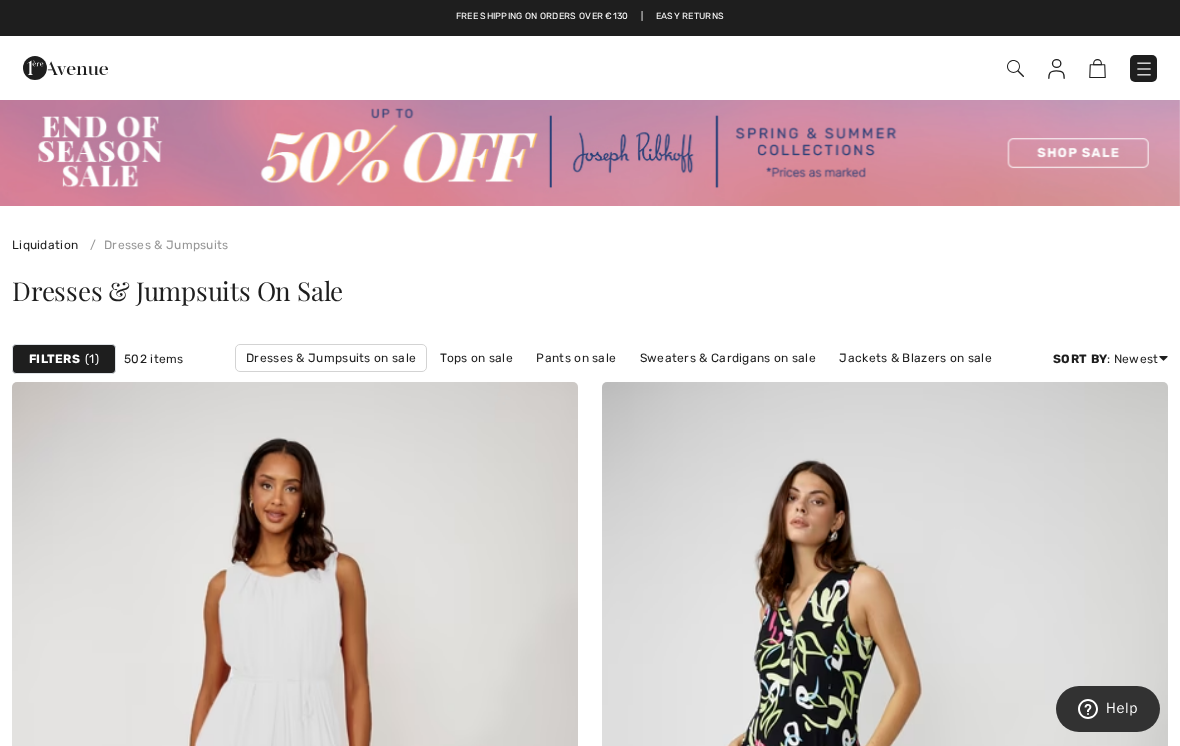 click on "Filters 1" at bounding box center (64, 359) 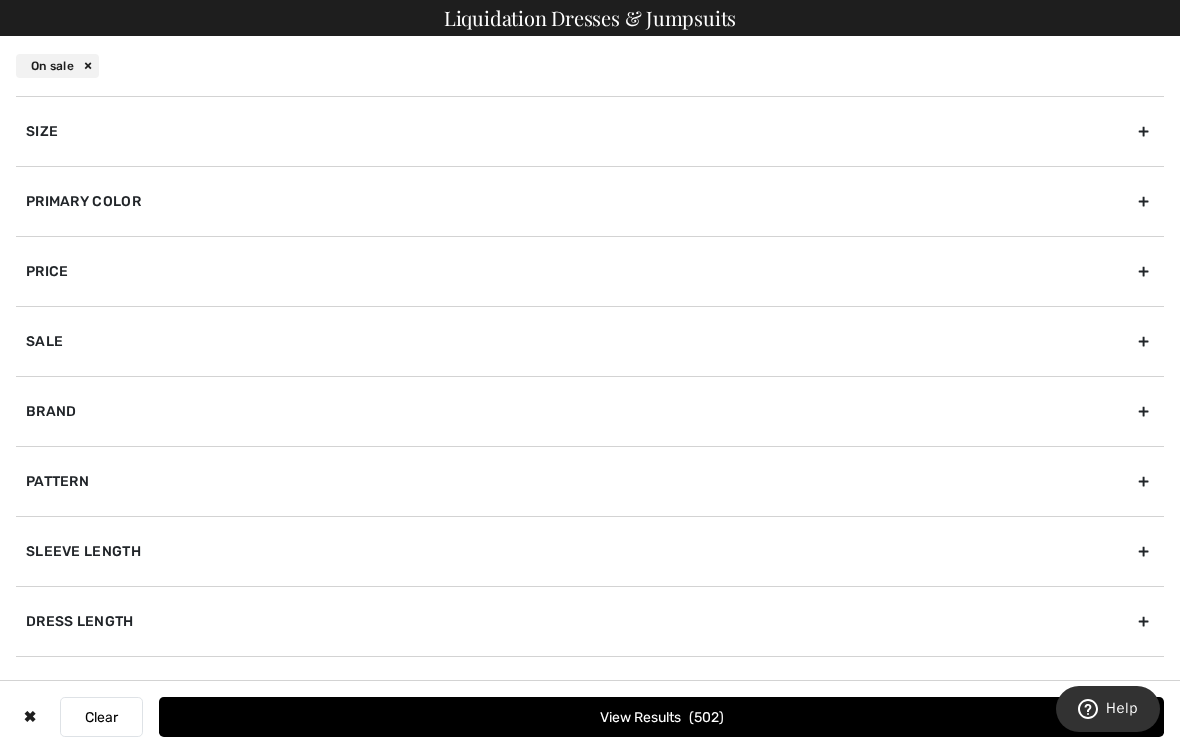 click on "Primary Color" at bounding box center [590, 201] 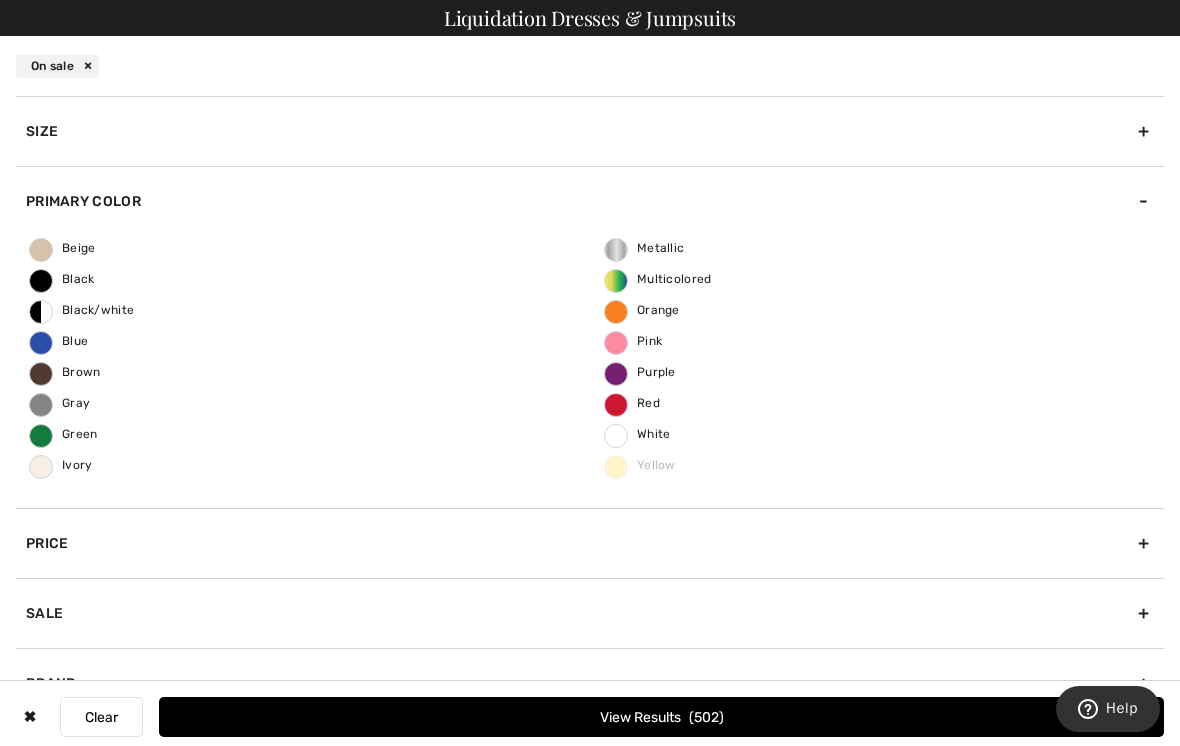 click on "Pink" at bounding box center [633, 341] 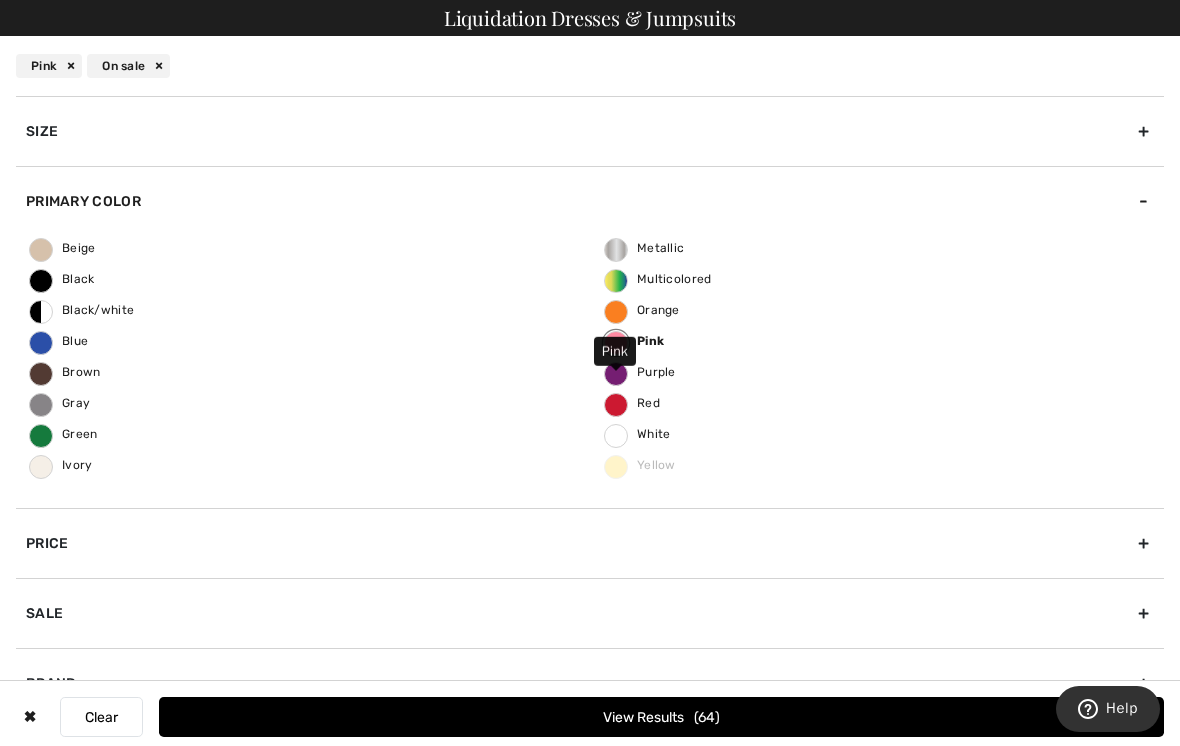 click on "Blue" at bounding box center (59, 341) 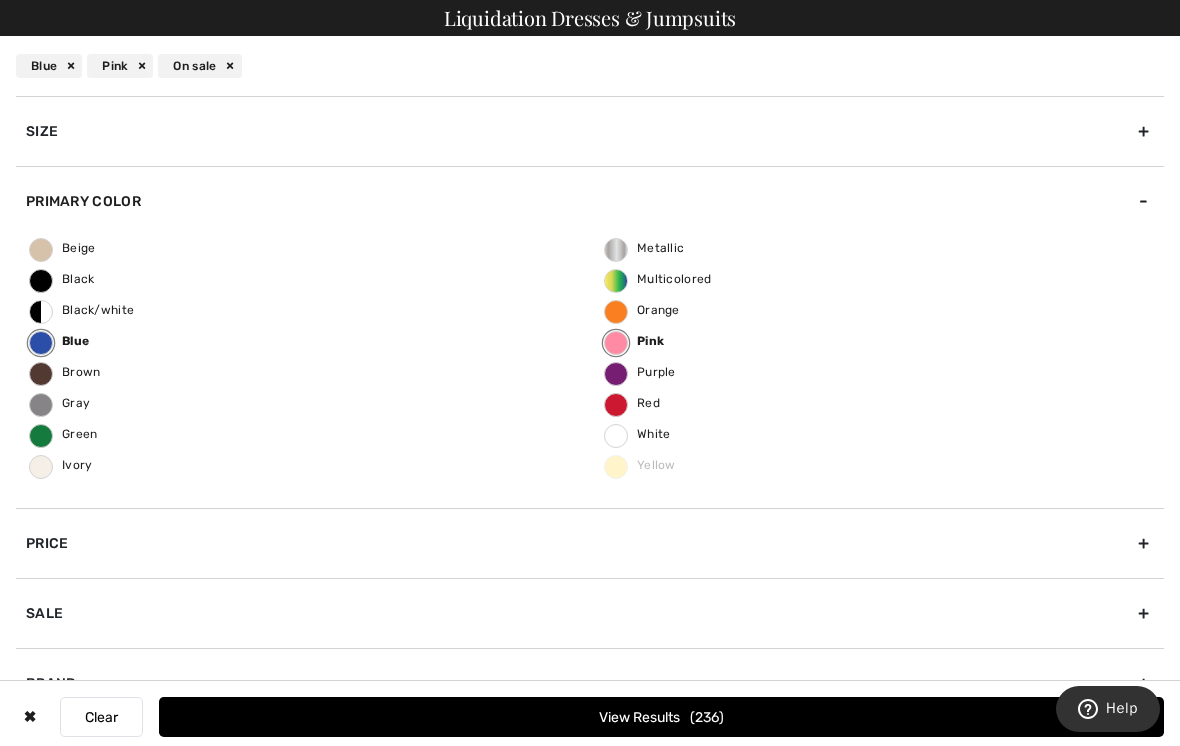 click on "View Results 236" at bounding box center (661, 717) 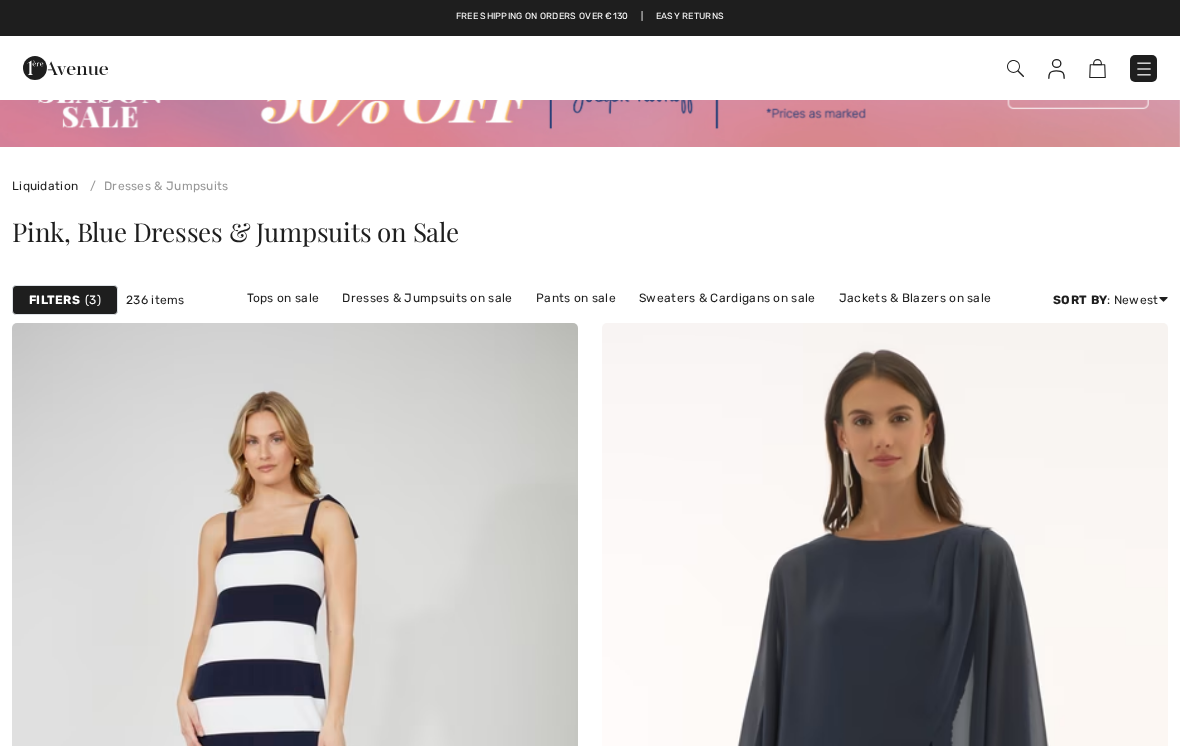 scroll, scrollTop: 0, scrollLeft: 0, axis: both 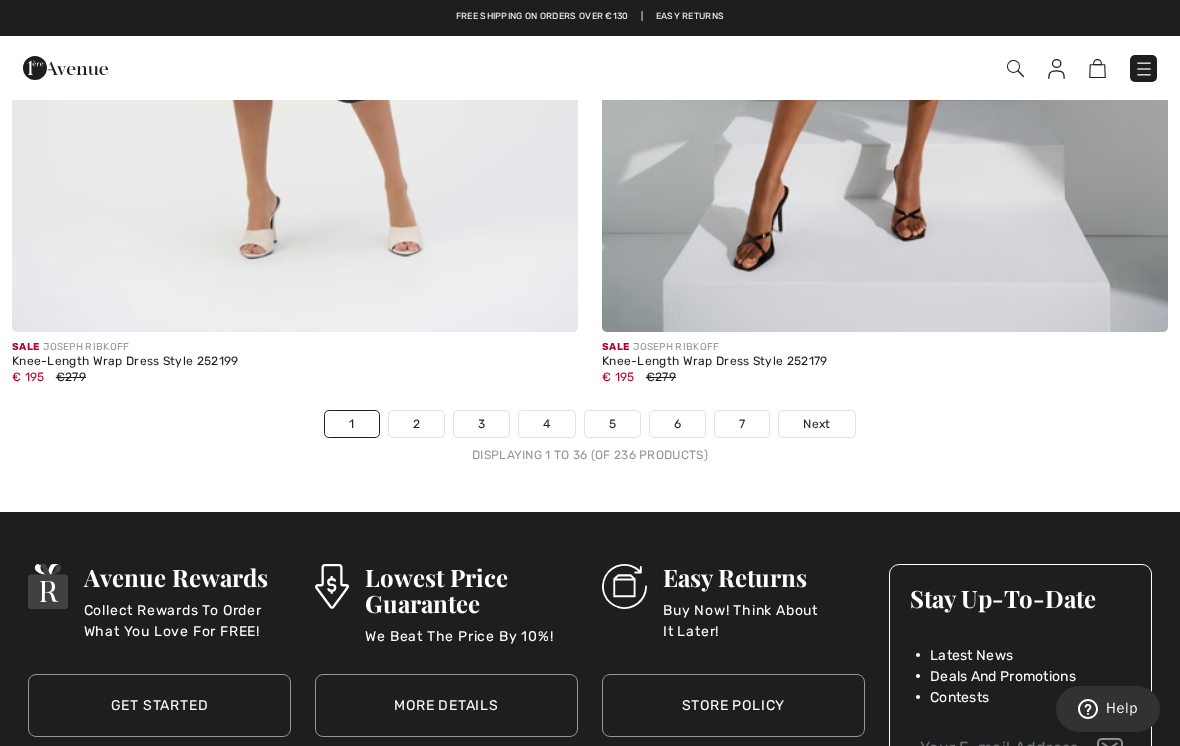 click on "2" at bounding box center [416, 424] 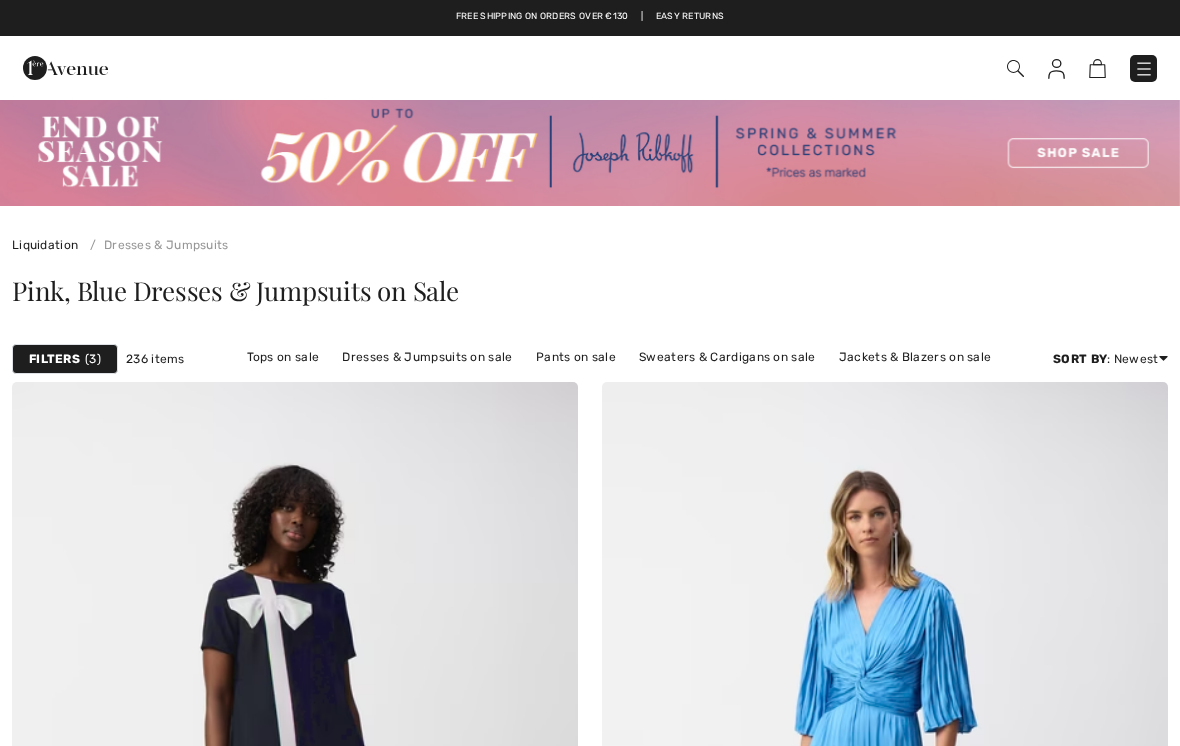 scroll, scrollTop: 200, scrollLeft: 0, axis: vertical 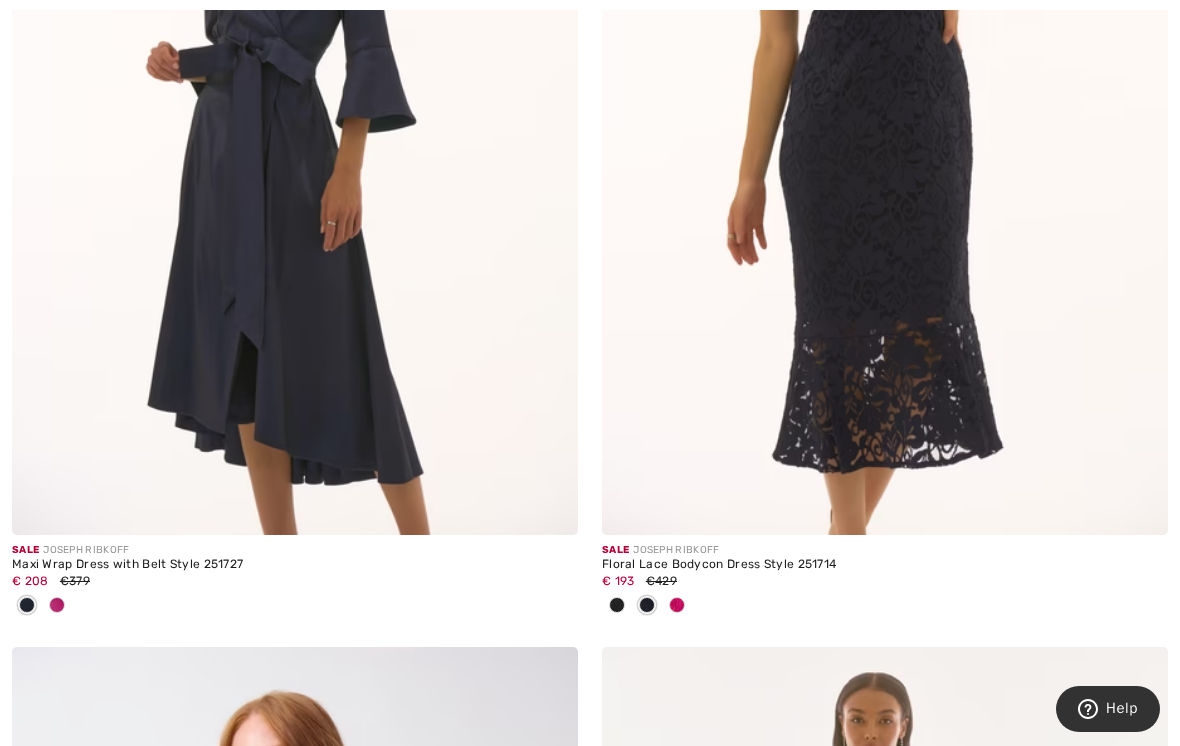 click at bounding box center (885, 110) 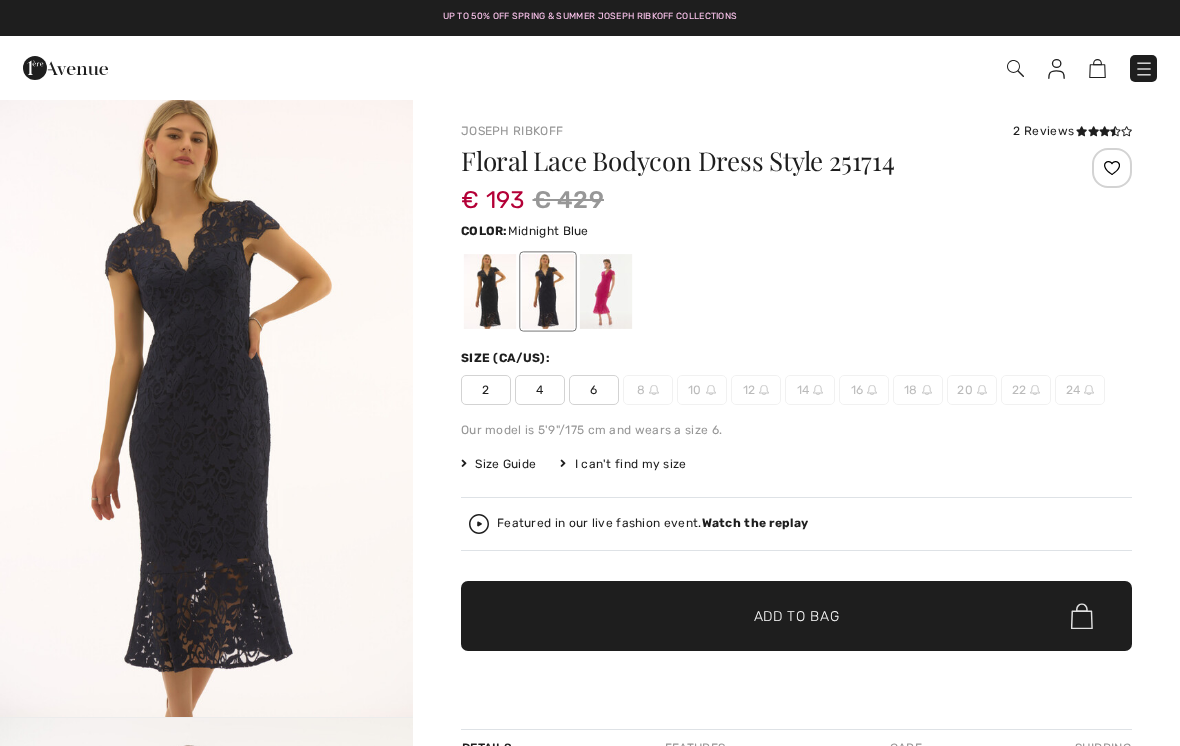 scroll, scrollTop: 0, scrollLeft: 0, axis: both 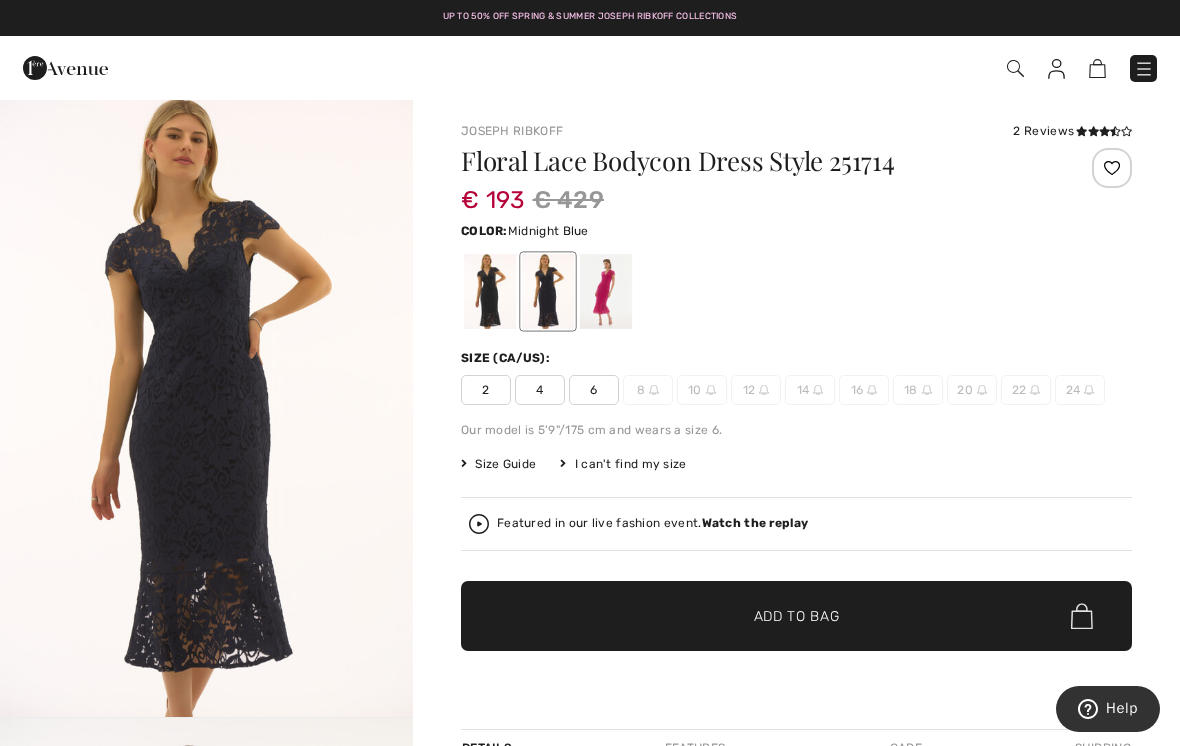 click at bounding box center [606, 291] 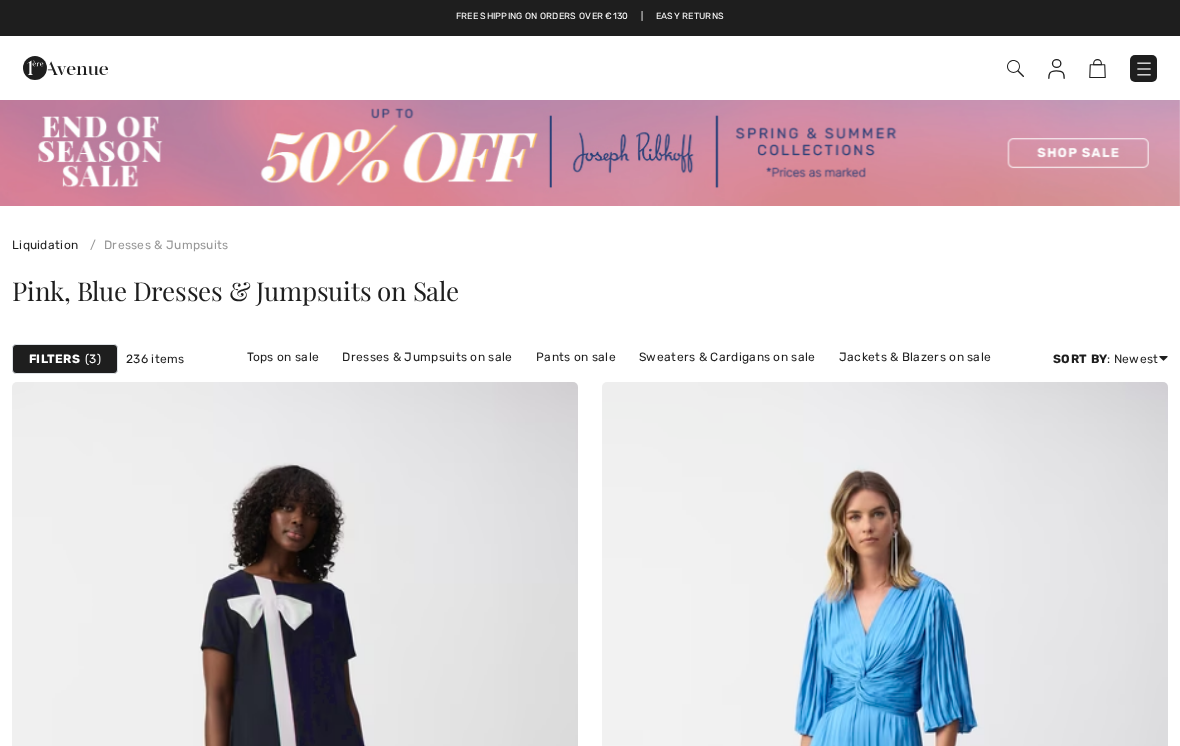scroll, scrollTop: 2649, scrollLeft: 0, axis: vertical 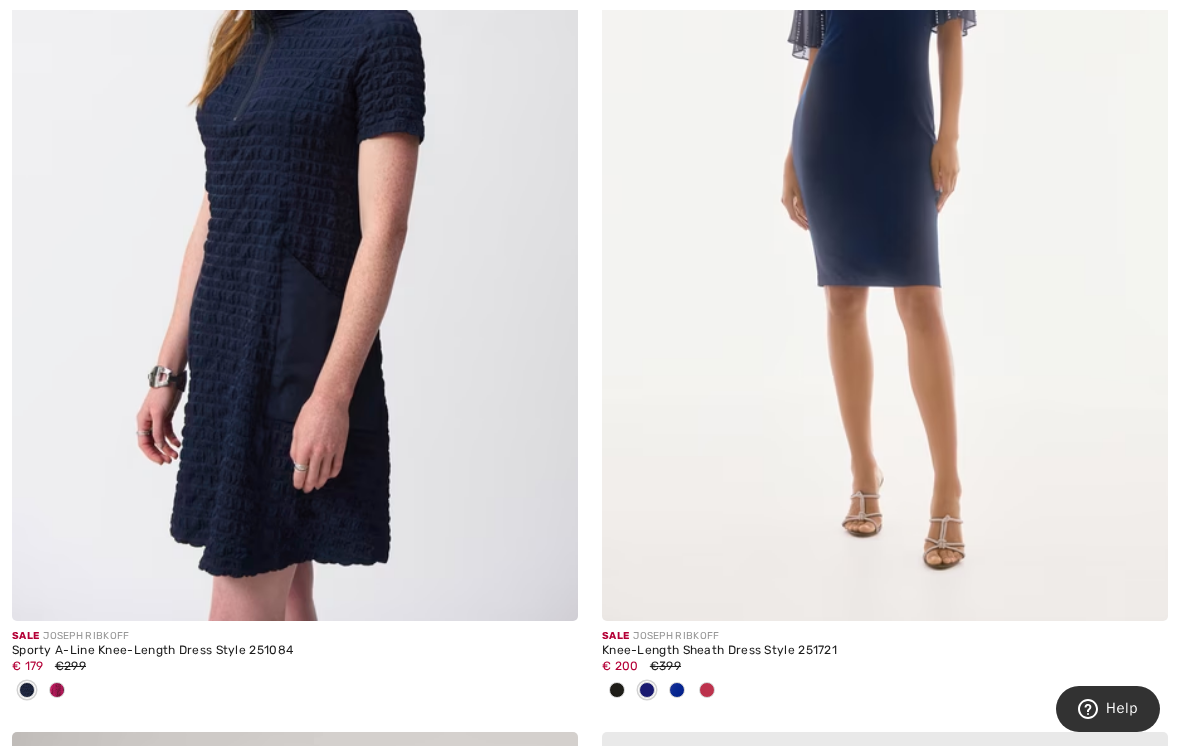 click at bounding box center [885, 196] 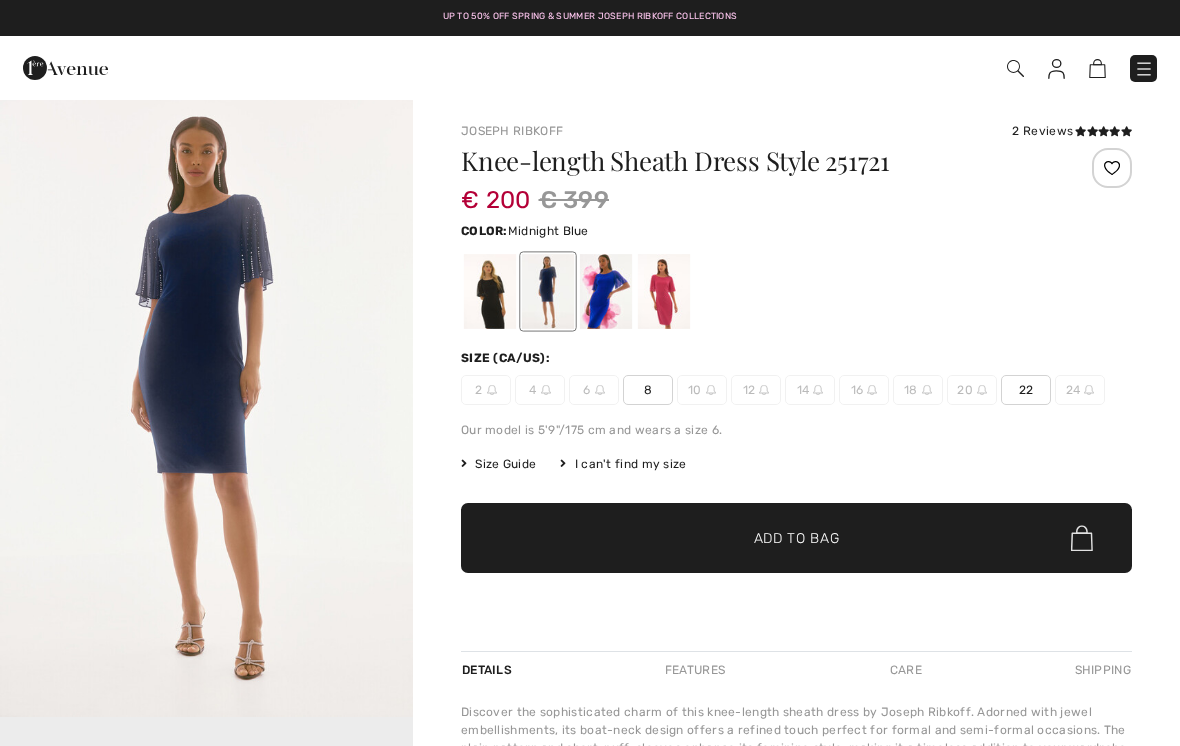 scroll, scrollTop: 0, scrollLeft: 0, axis: both 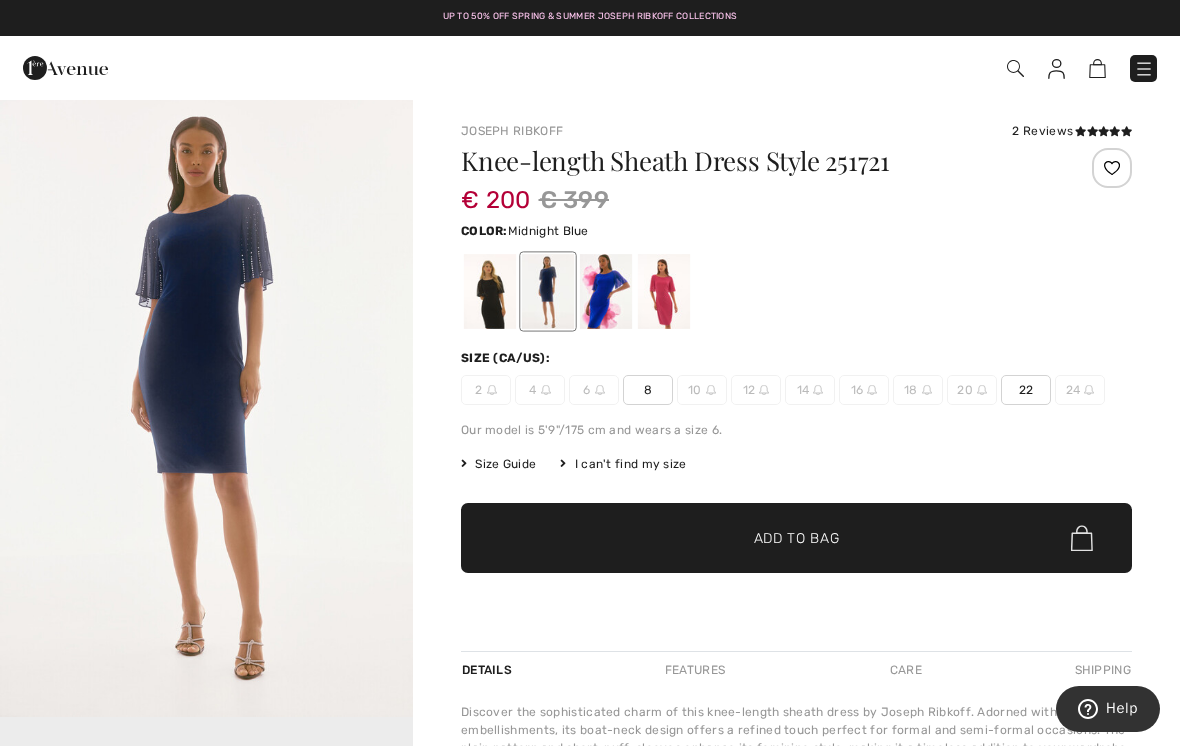 click at bounding box center [490, 291] 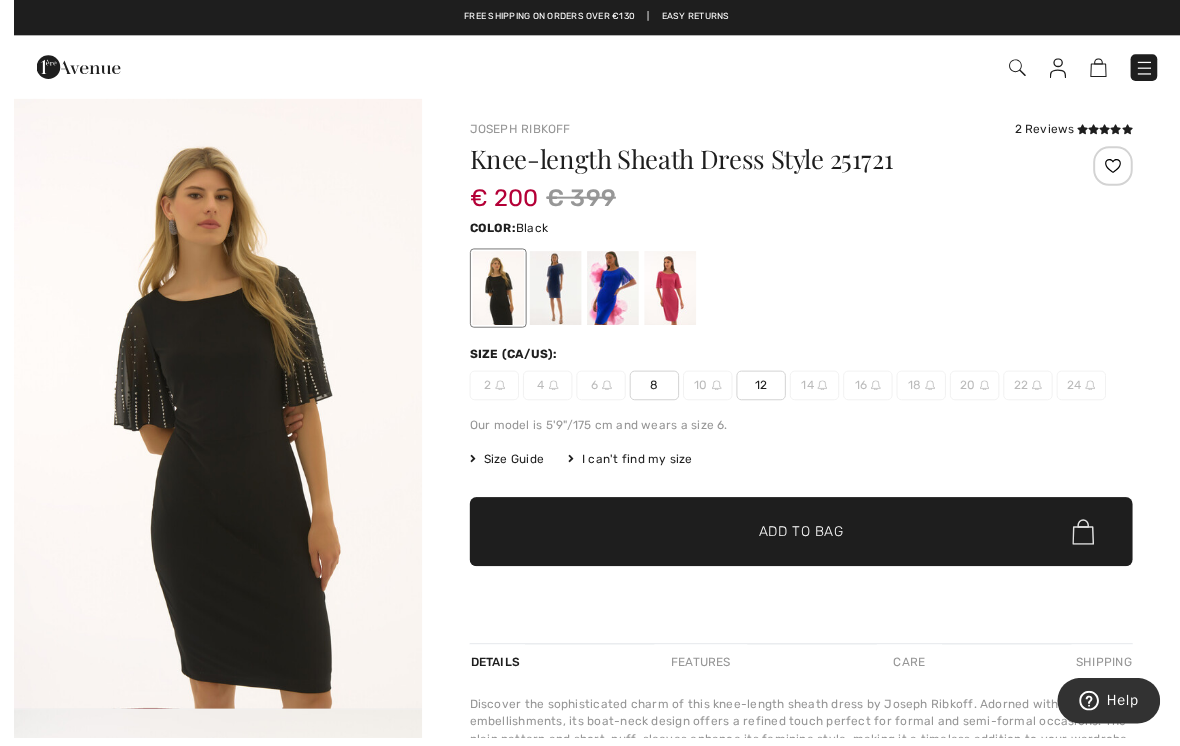 scroll, scrollTop: 42, scrollLeft: 0, axis: vertical 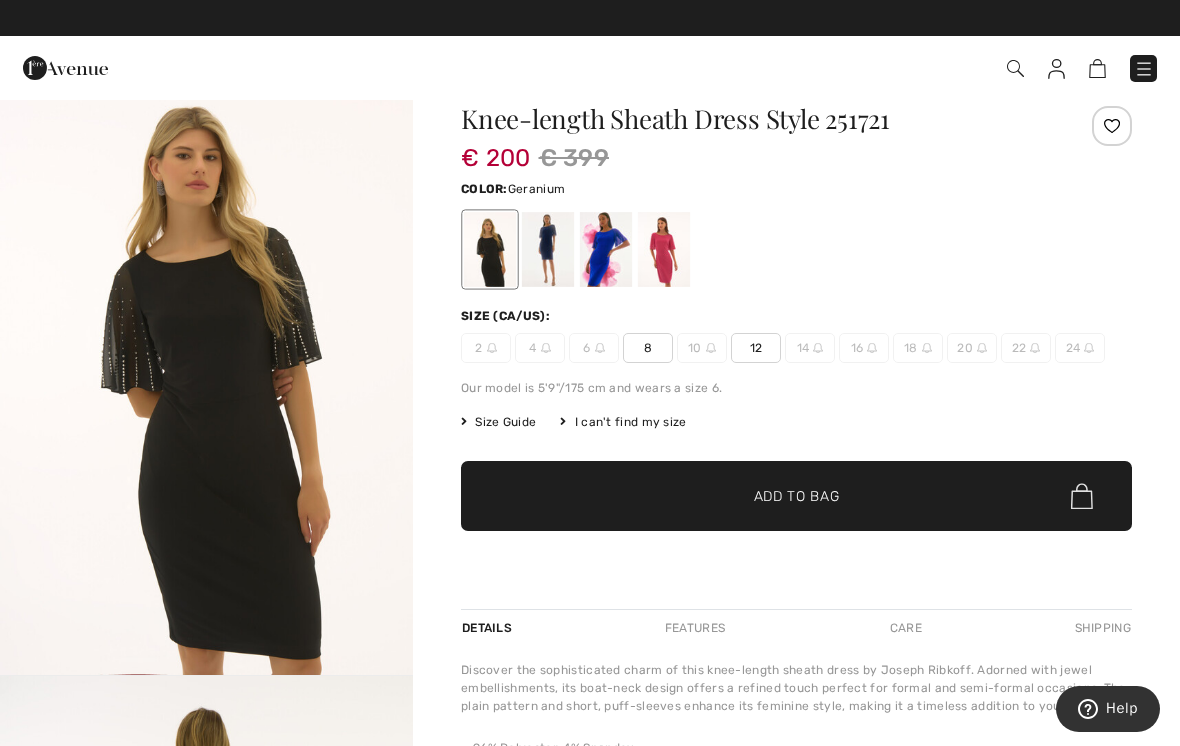 click at bounding box center [664, 249] 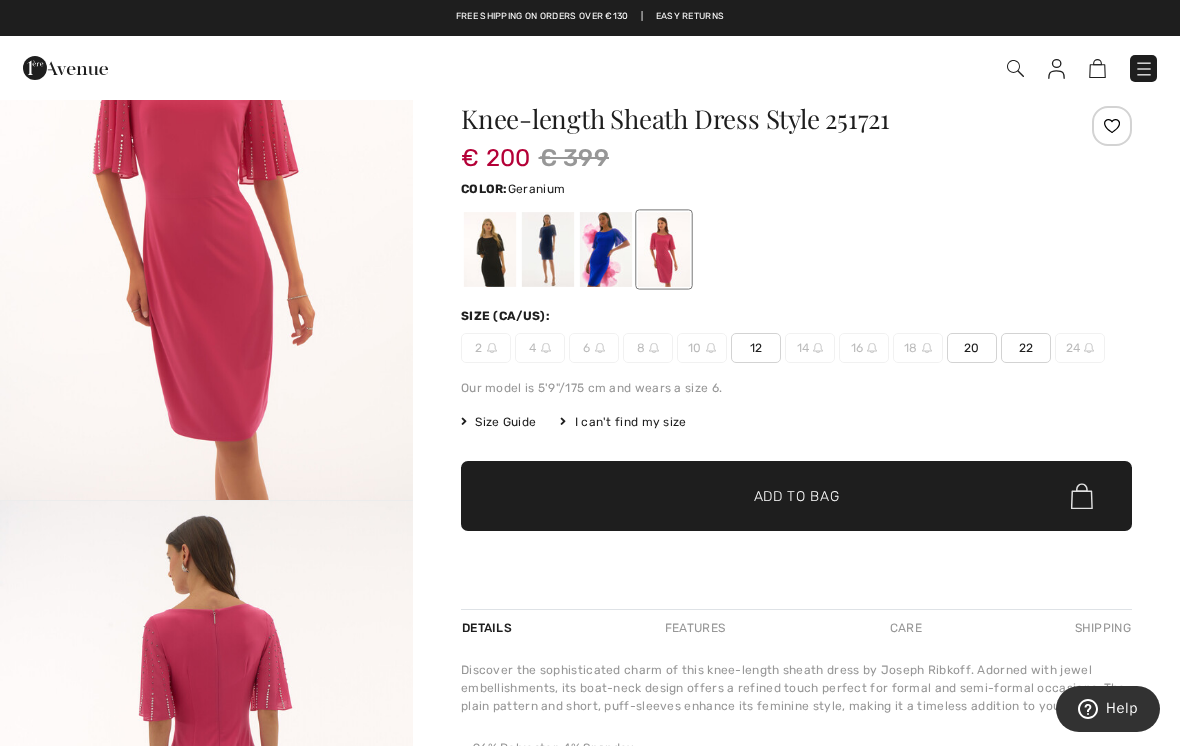 scroll, scrollTop: 0, scrollLeft: 0, axis: both 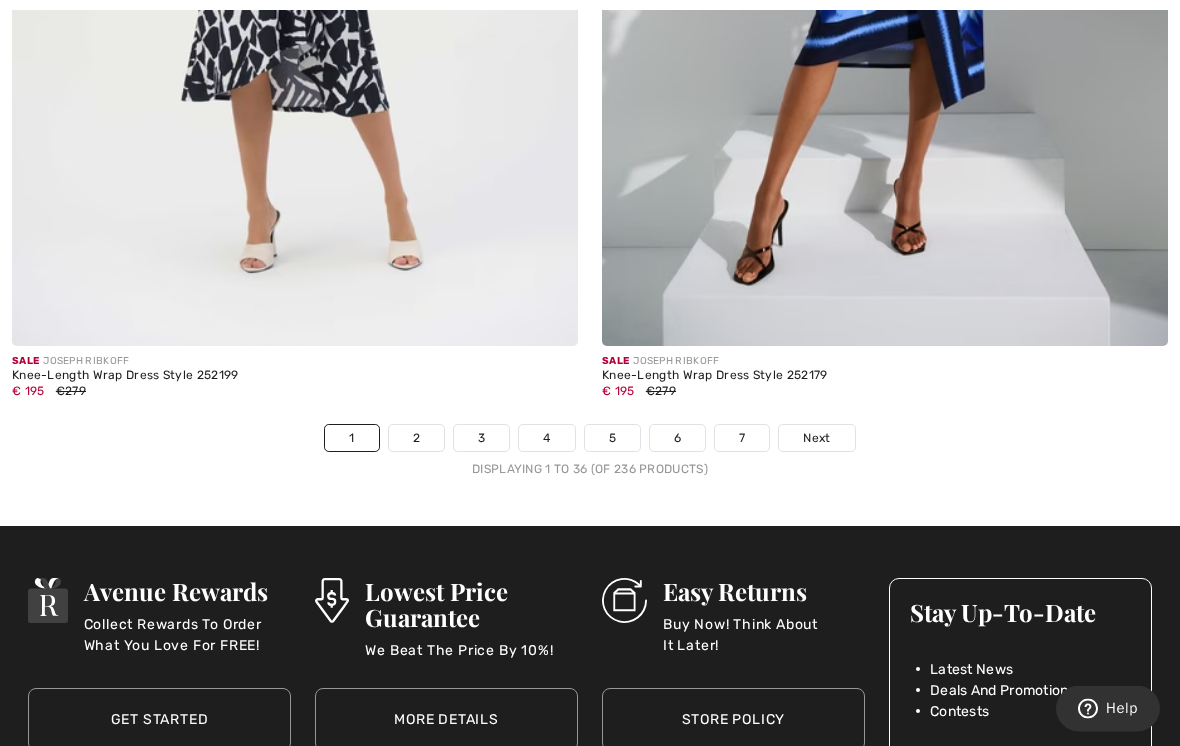 click on "2" at bounding box center [416, 439] 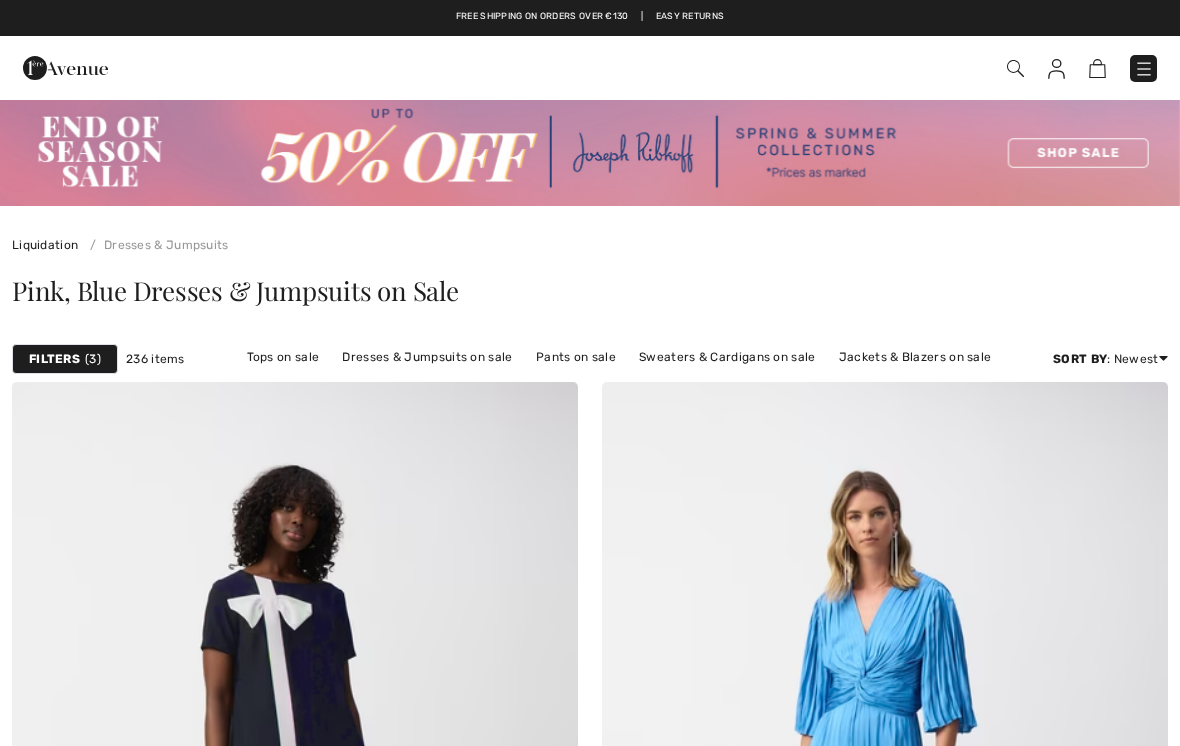 scroll, scrollTop: 0, scrollLeft: 0, axis: both 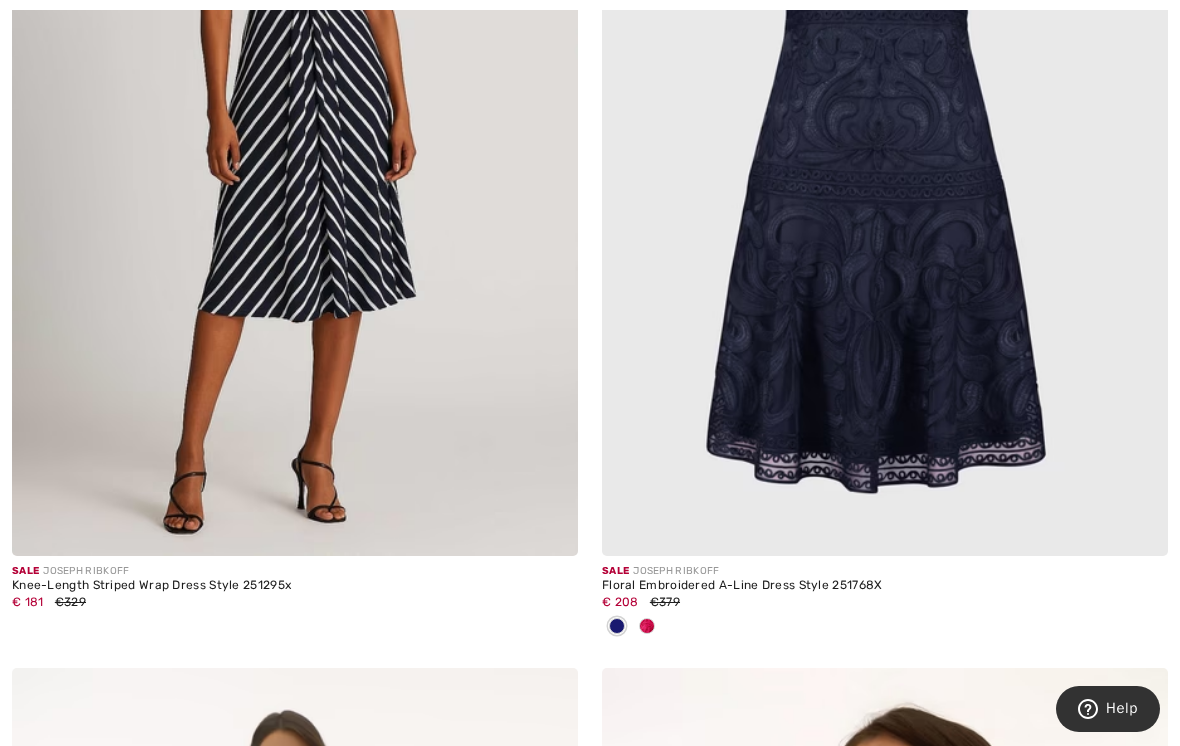 click at bounding box center (885, 131) 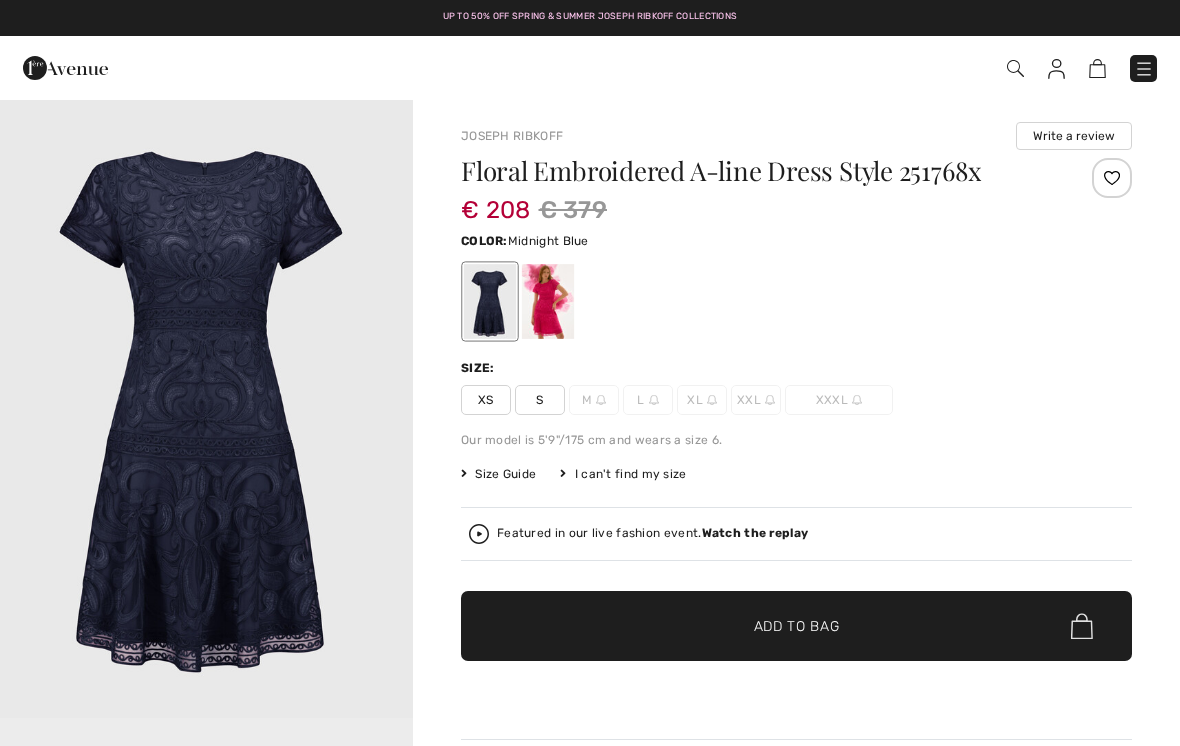 scroll, scrollTop: 0, scrollLeft: 0, axis: both 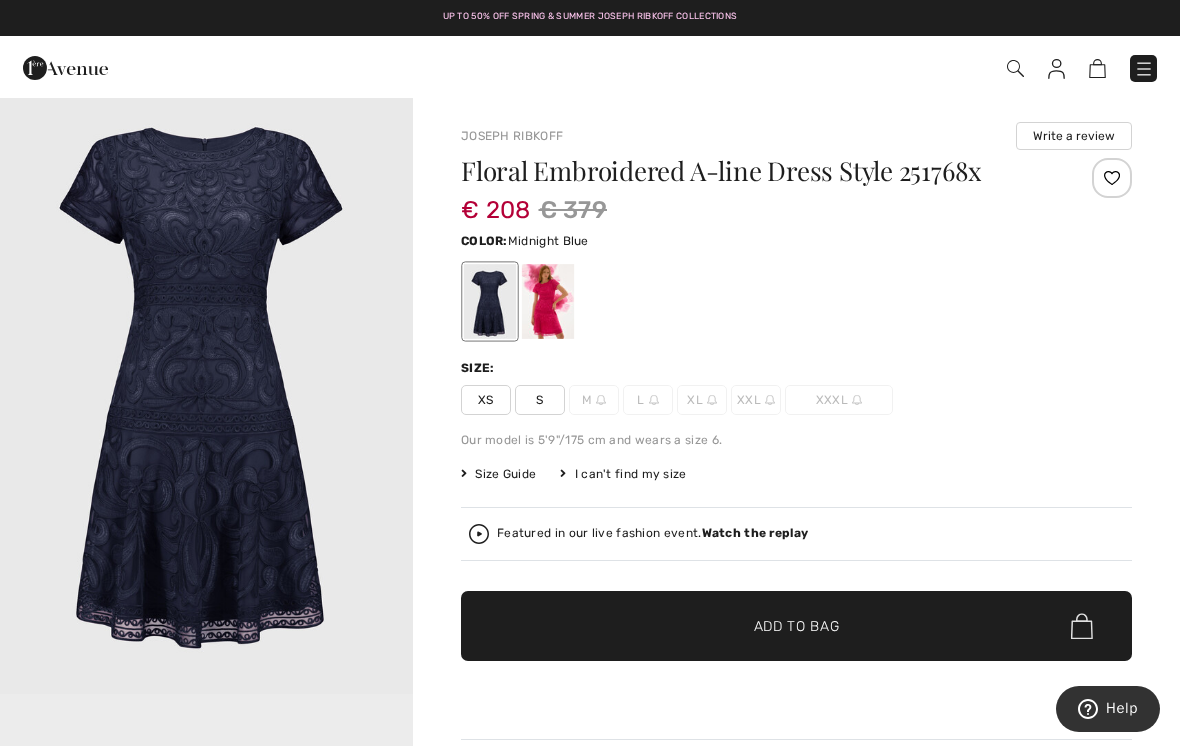 click at bounding box center (712, 400) 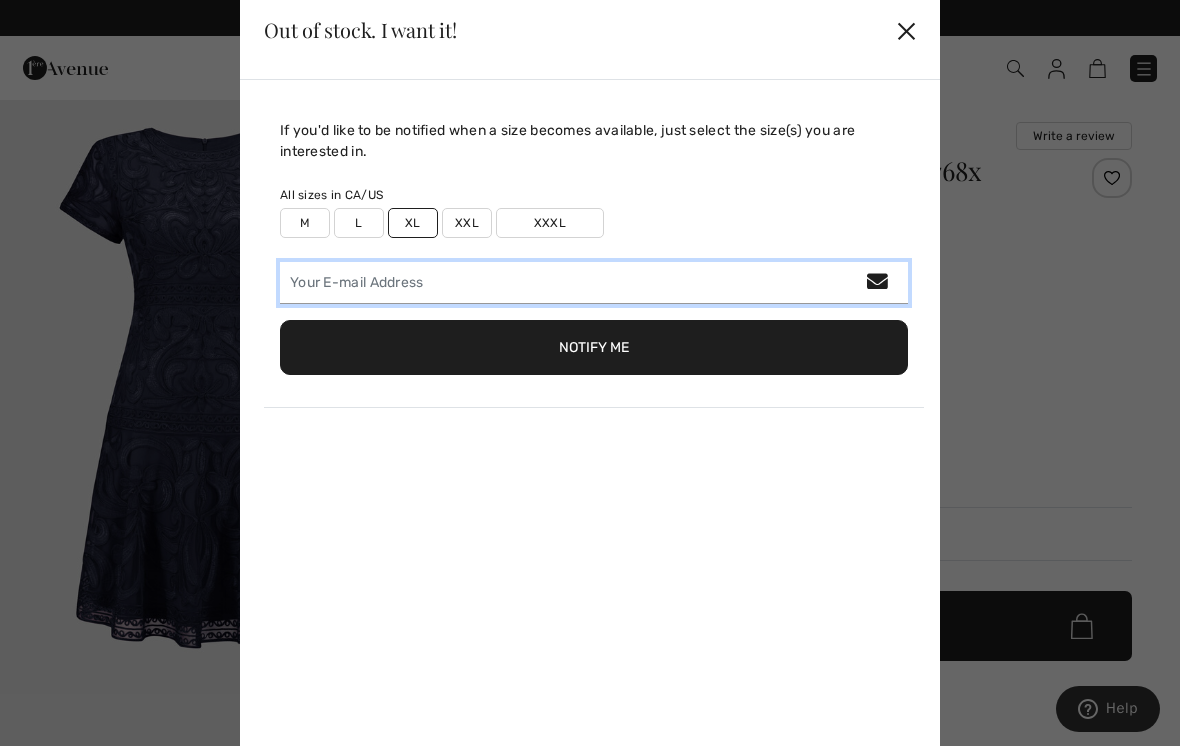 click at bounding box center (594, 283) 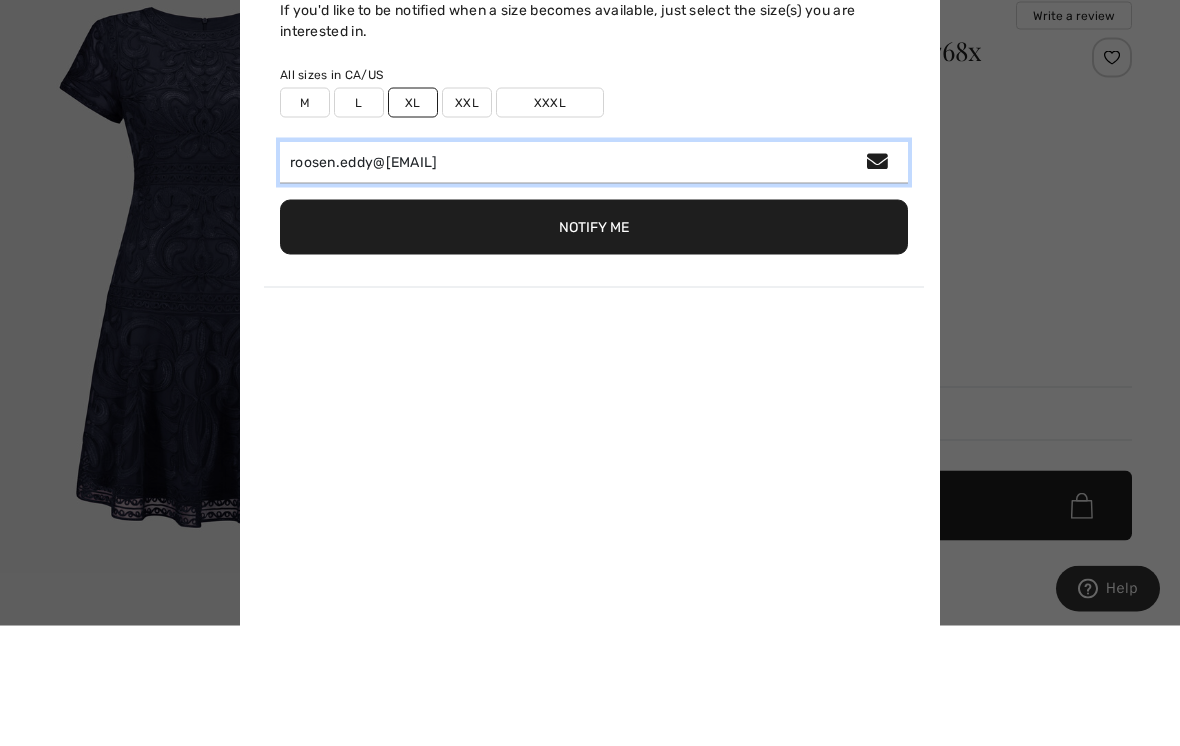type on "roosen.eddy@telenet.be" 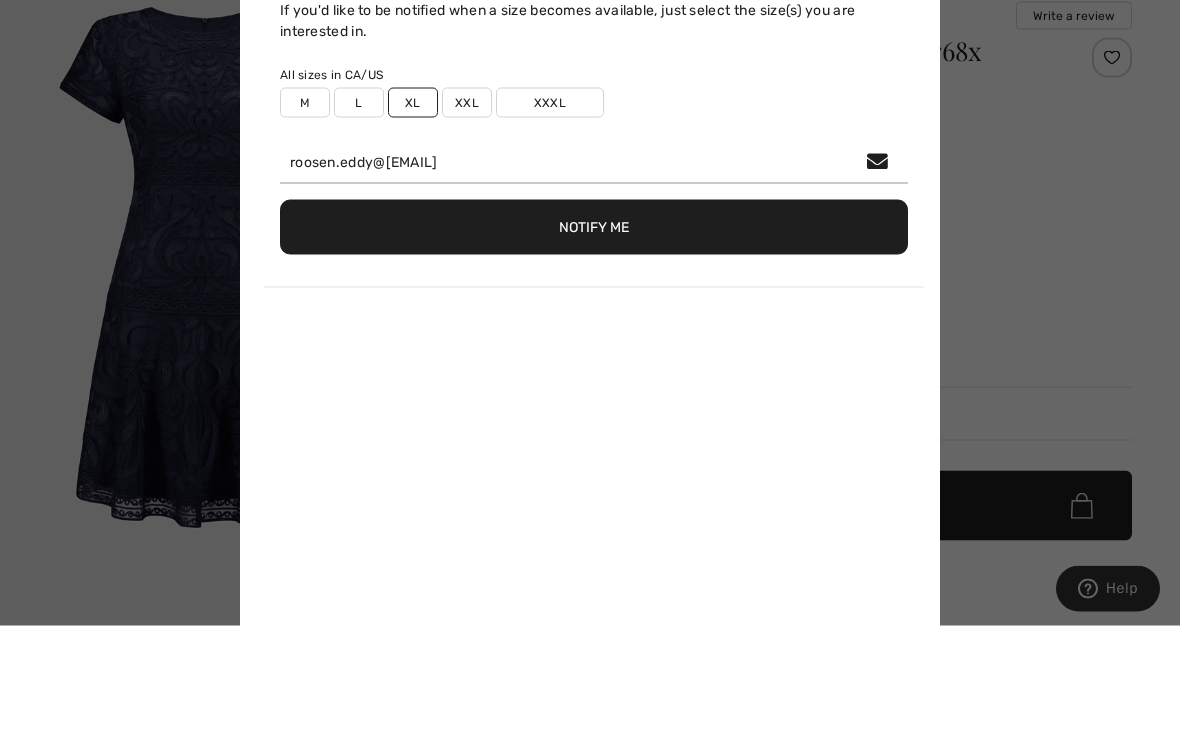click on "Notify Me" at bounding box center (594, 347) 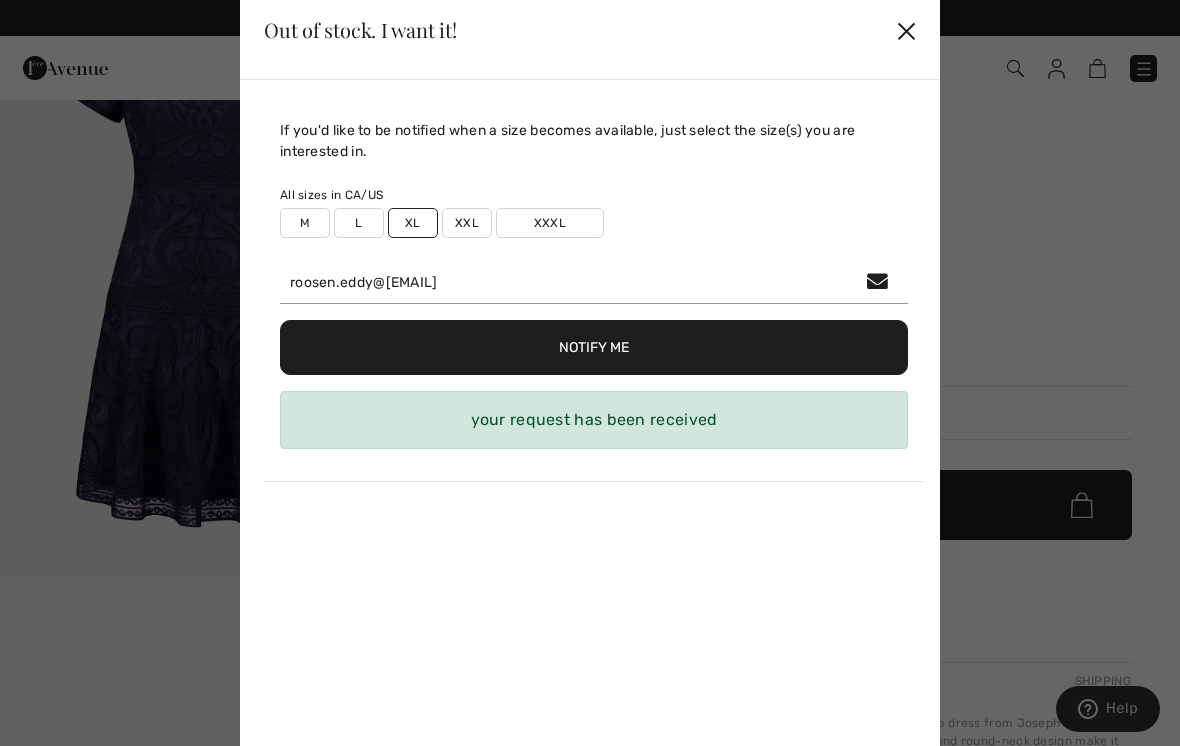 click on "✕" at bounding box center [906, 30] 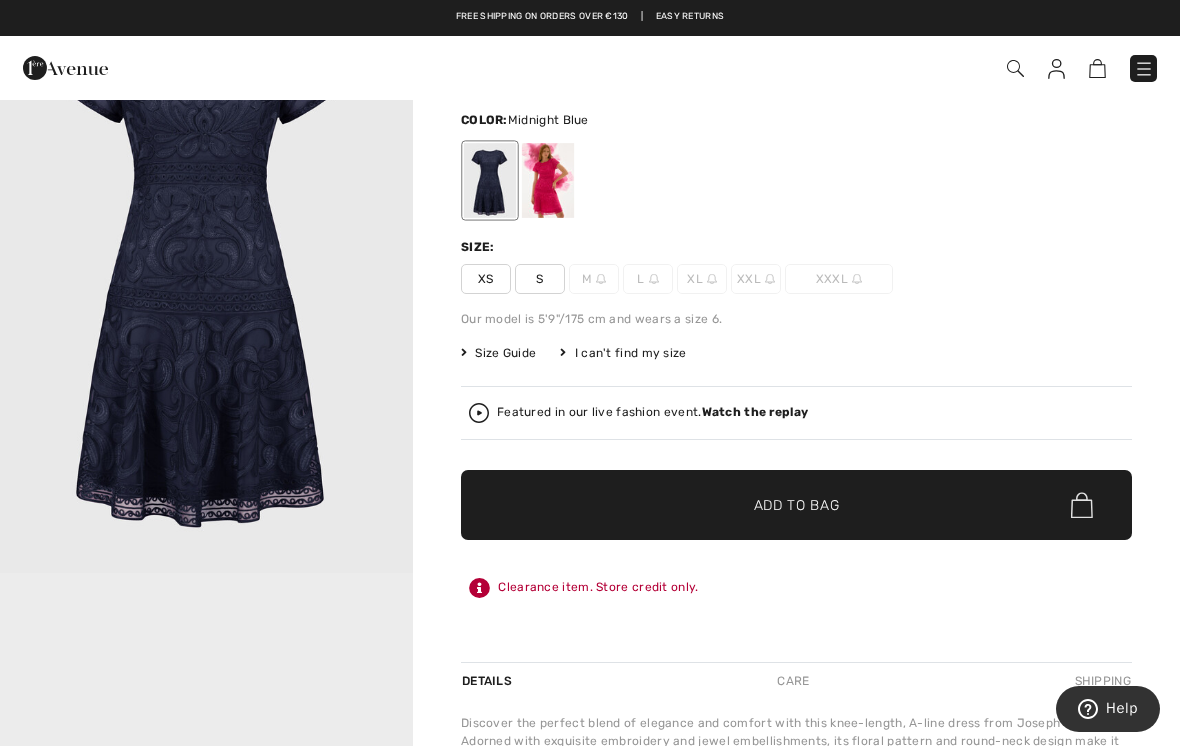 scroll, scrollTop: 0, scrollLeft: 0, axis: both 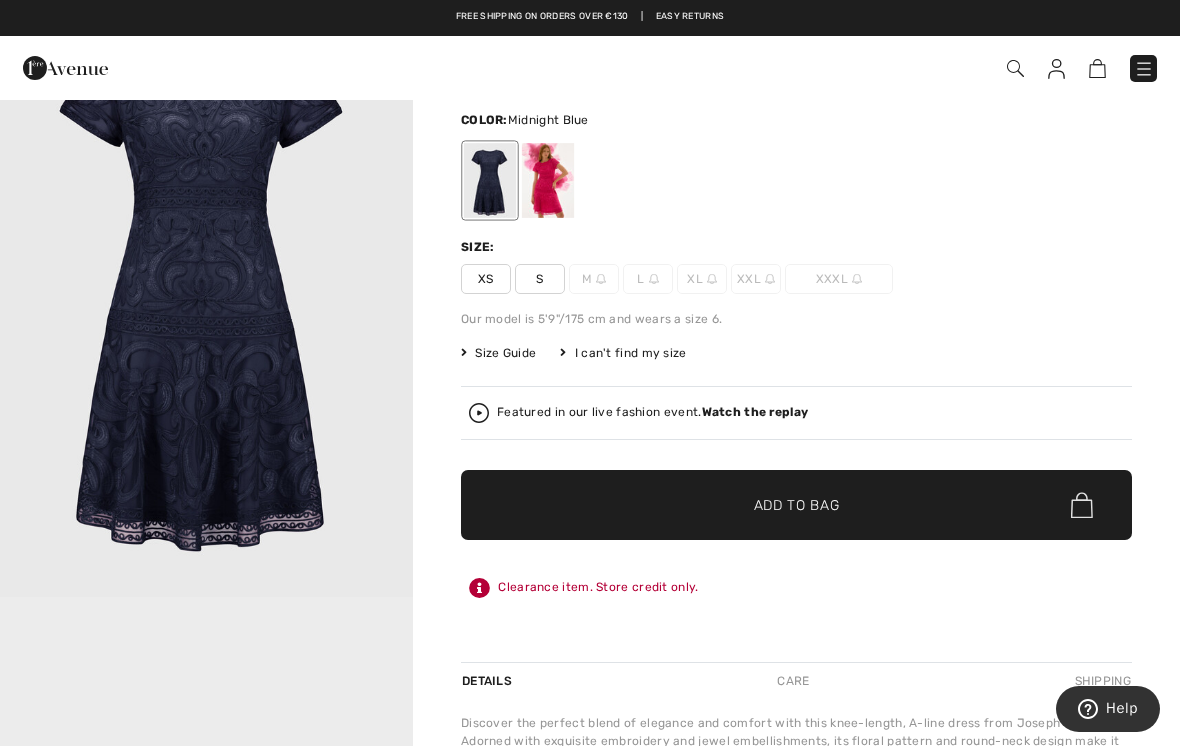 click at bounding box center [548, 180] 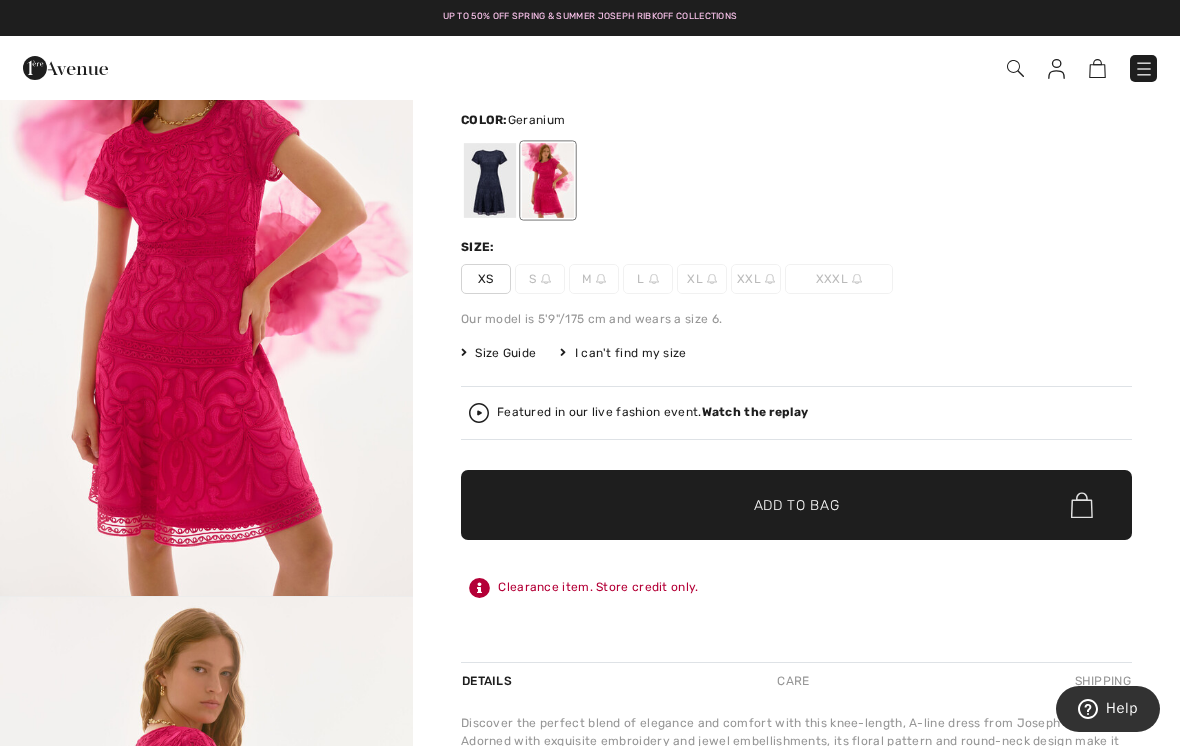 click on "XL" at bounding box center [702, 279] 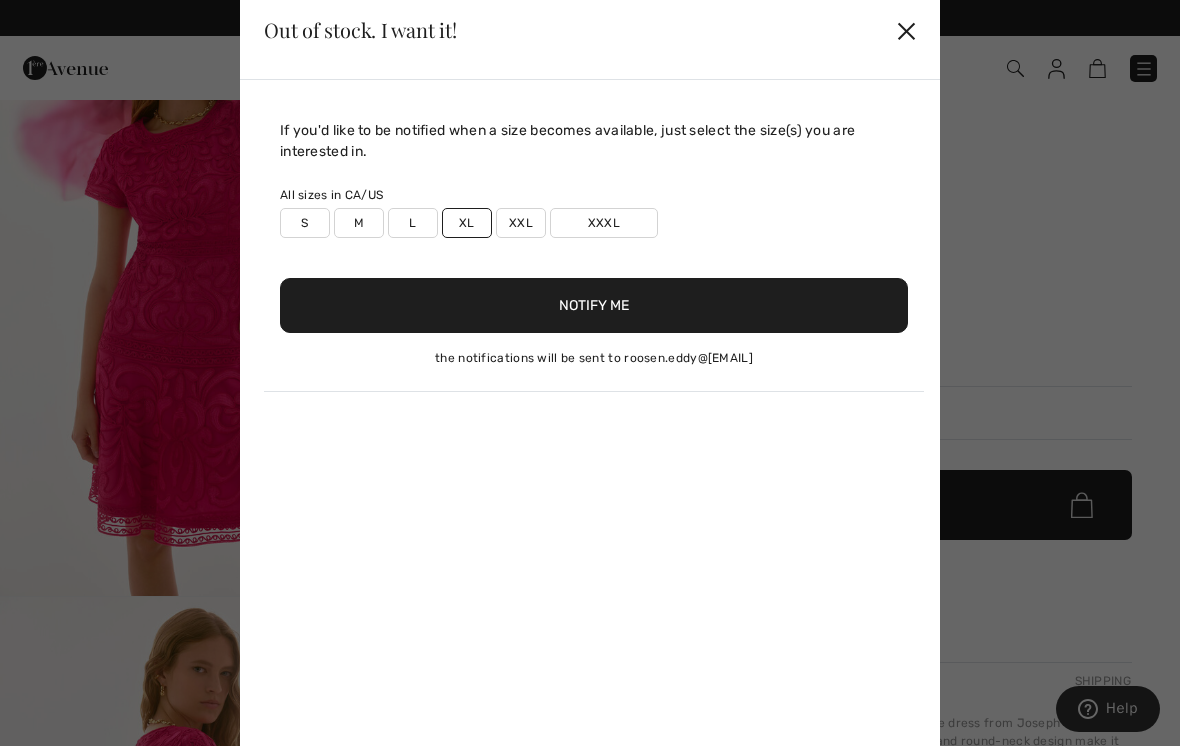 click on "Notify Me" at bounding box center [594, 305] 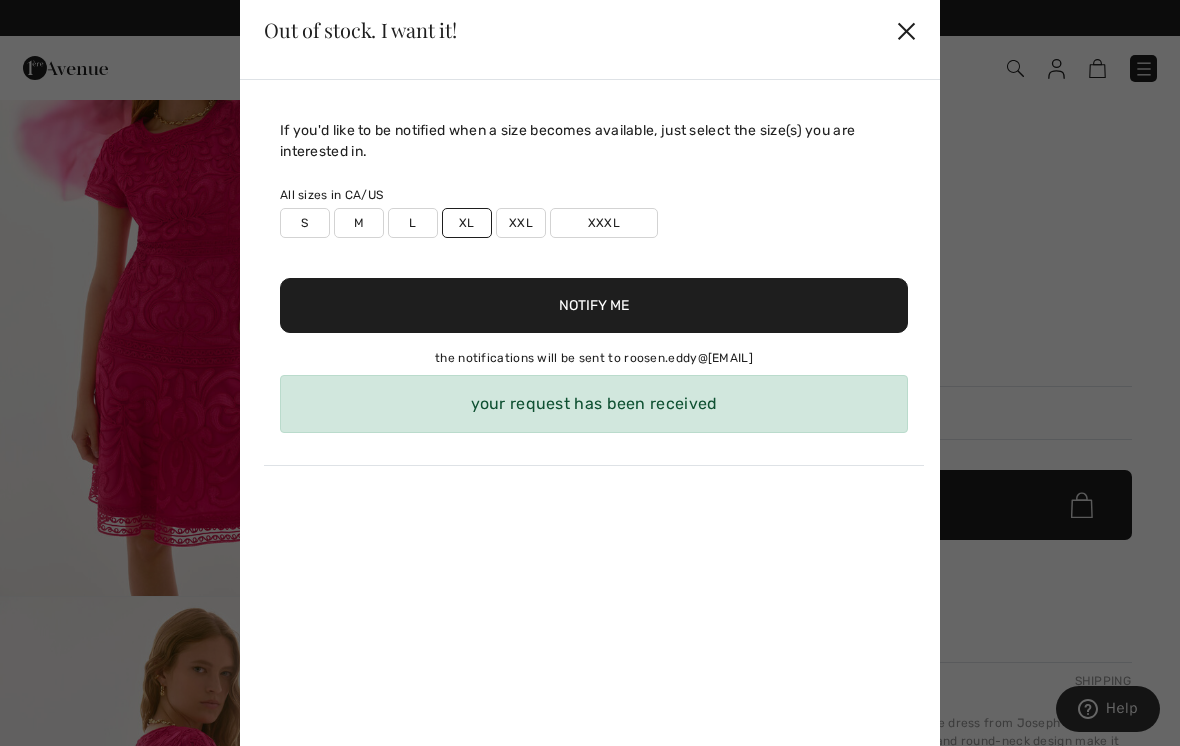 click on "✕" at bounding box center (906, 30) 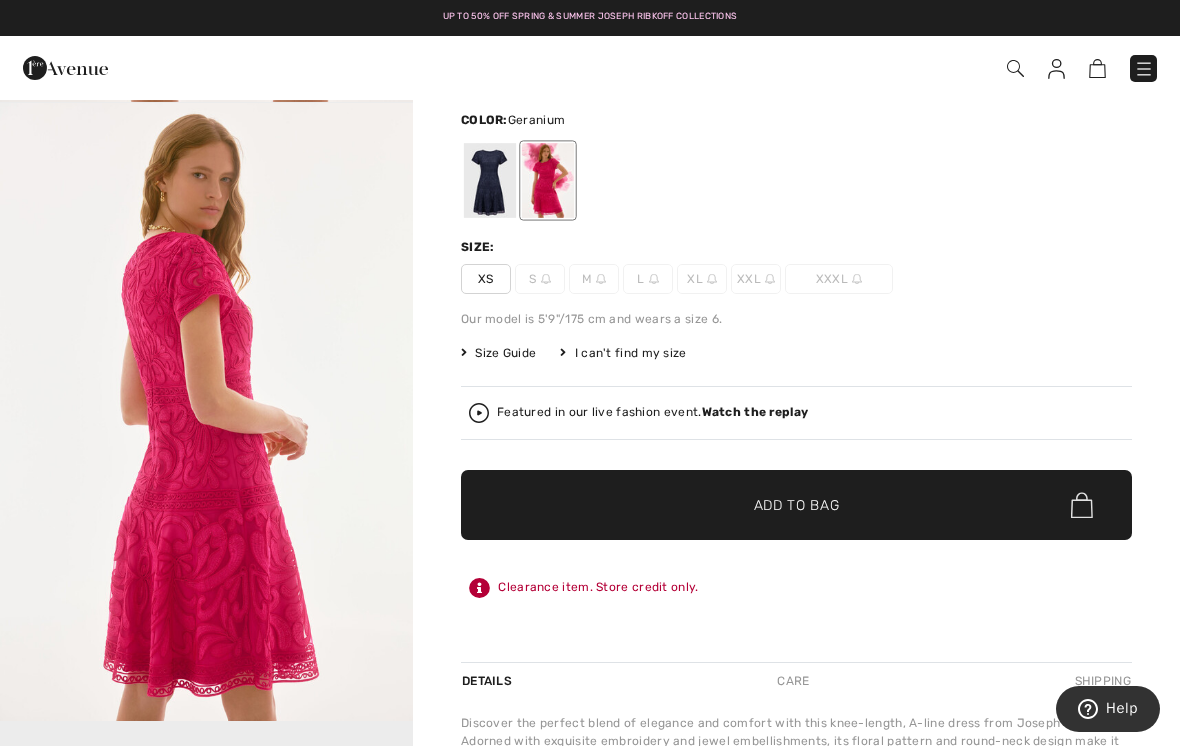 scroll, scrollTop: 499, scrollLeft: 0, axis: vertical 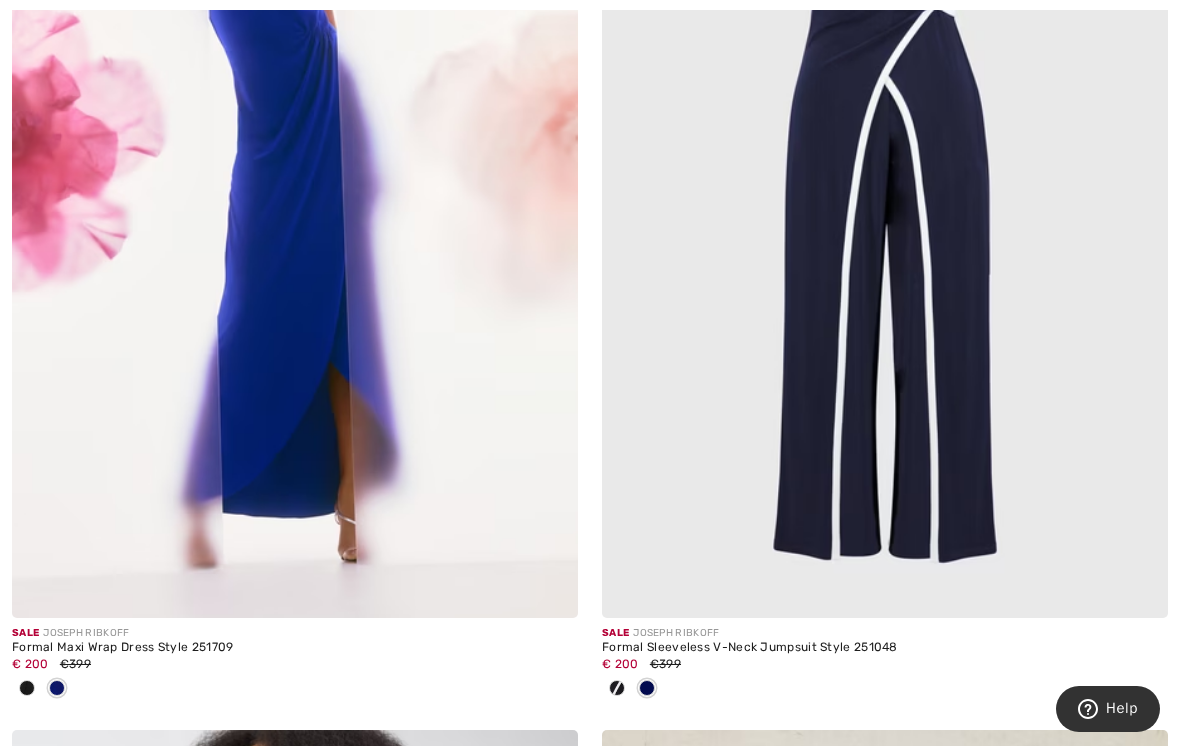 click at bounding box center [295, 193] 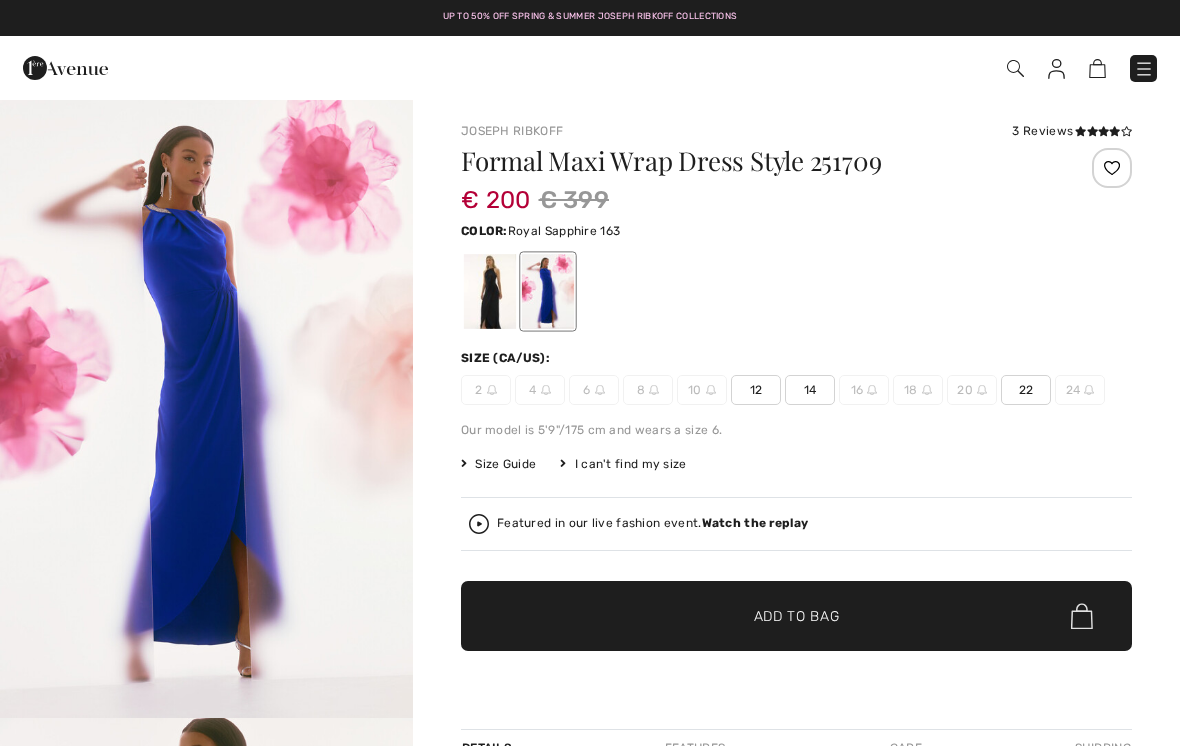 scroll, scrollTop: 0, scrollLeft: 0, axis: both 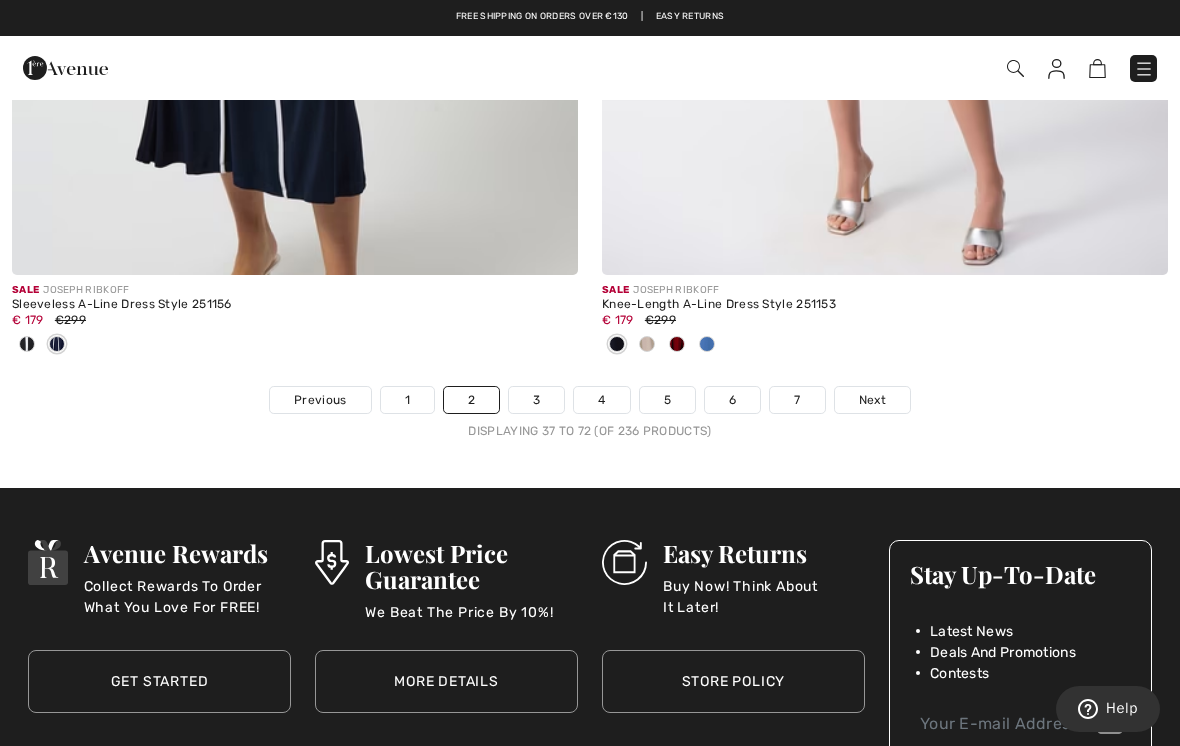 click on "3" at bounding box center [536, 400] 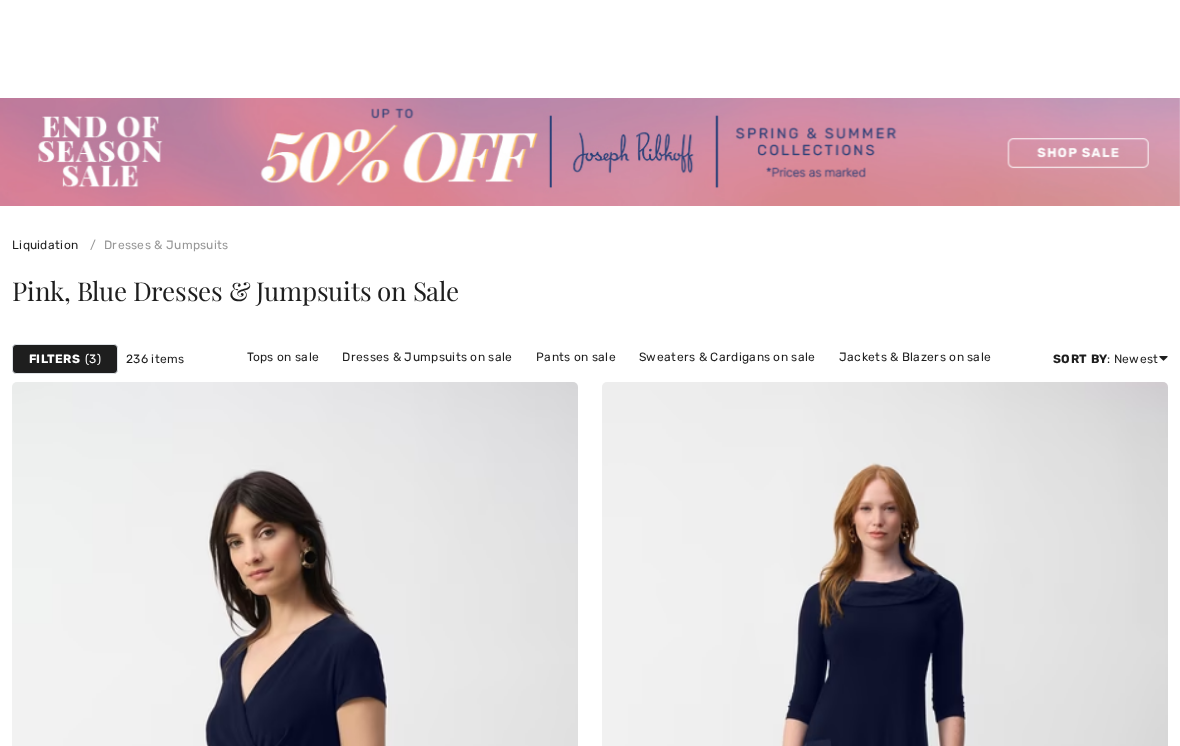 scroll, scrollTop: 360, scrollLeft: 0, axis: vertical 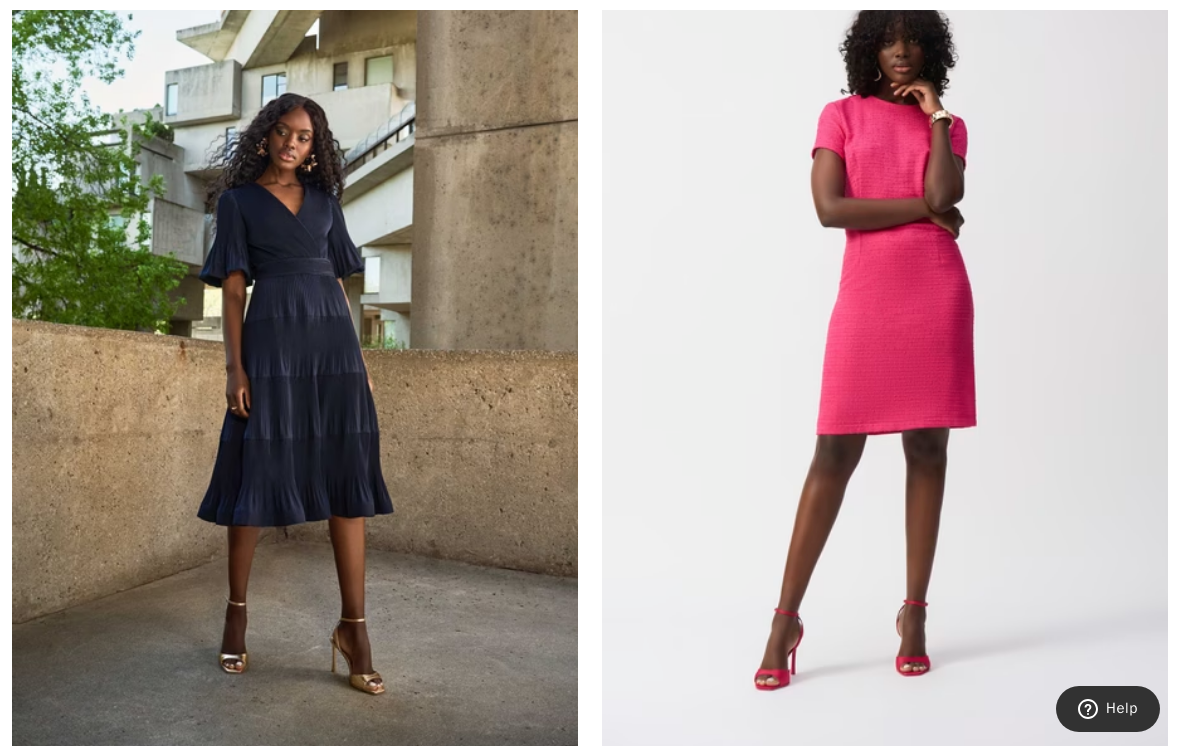 click at bounding box center (885, 335) 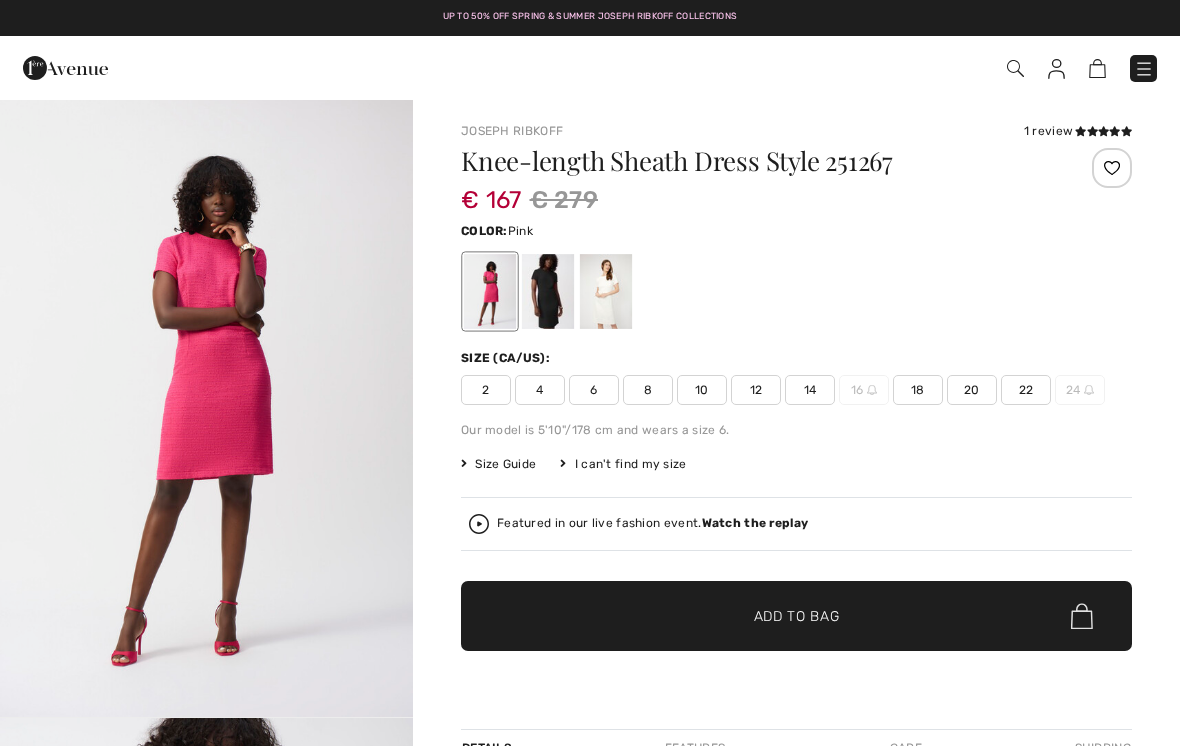 scroll, scrollTop: 0, scrollLeft: 0, axis: both 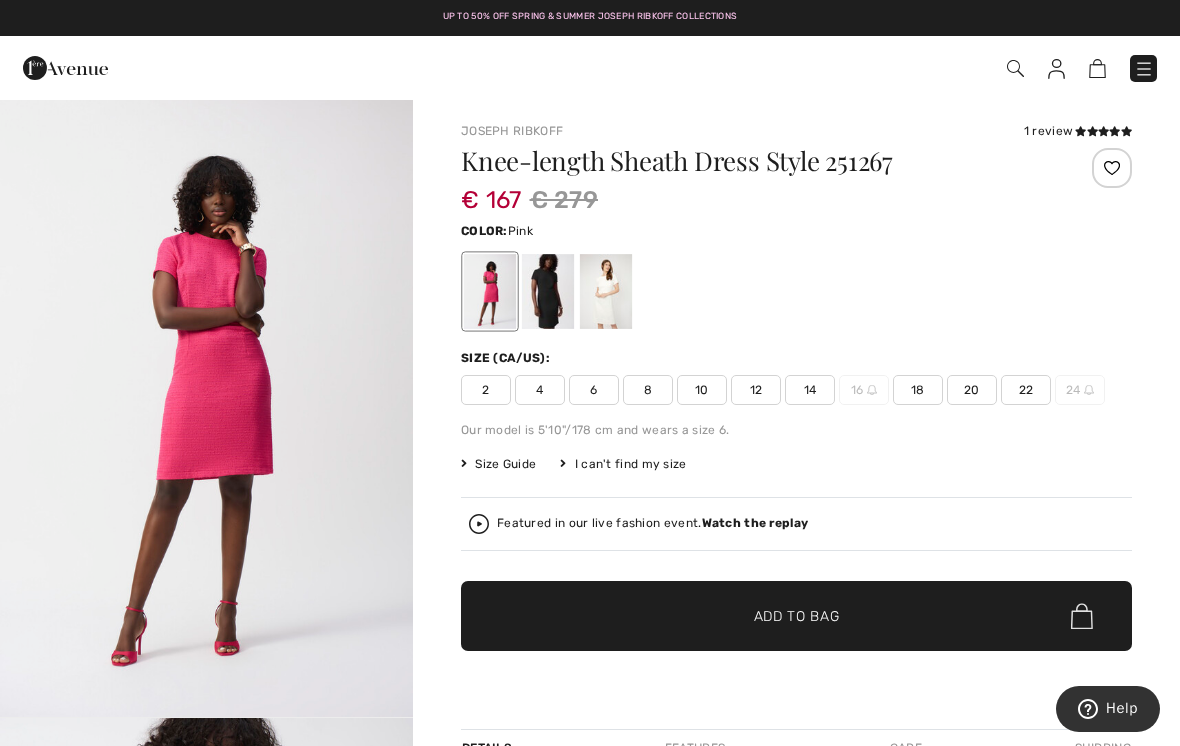 click on "14" at bounding box center (810, 390) 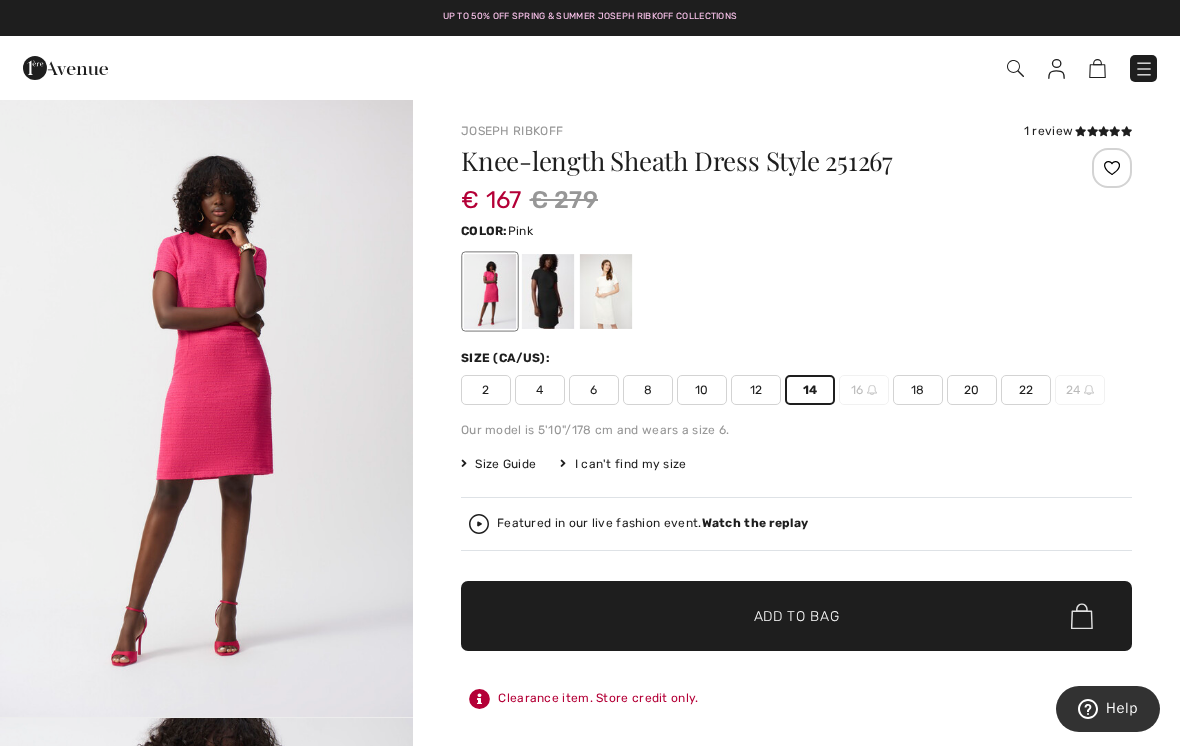 click on "Add to Bag" at bounding box center [797, 616] 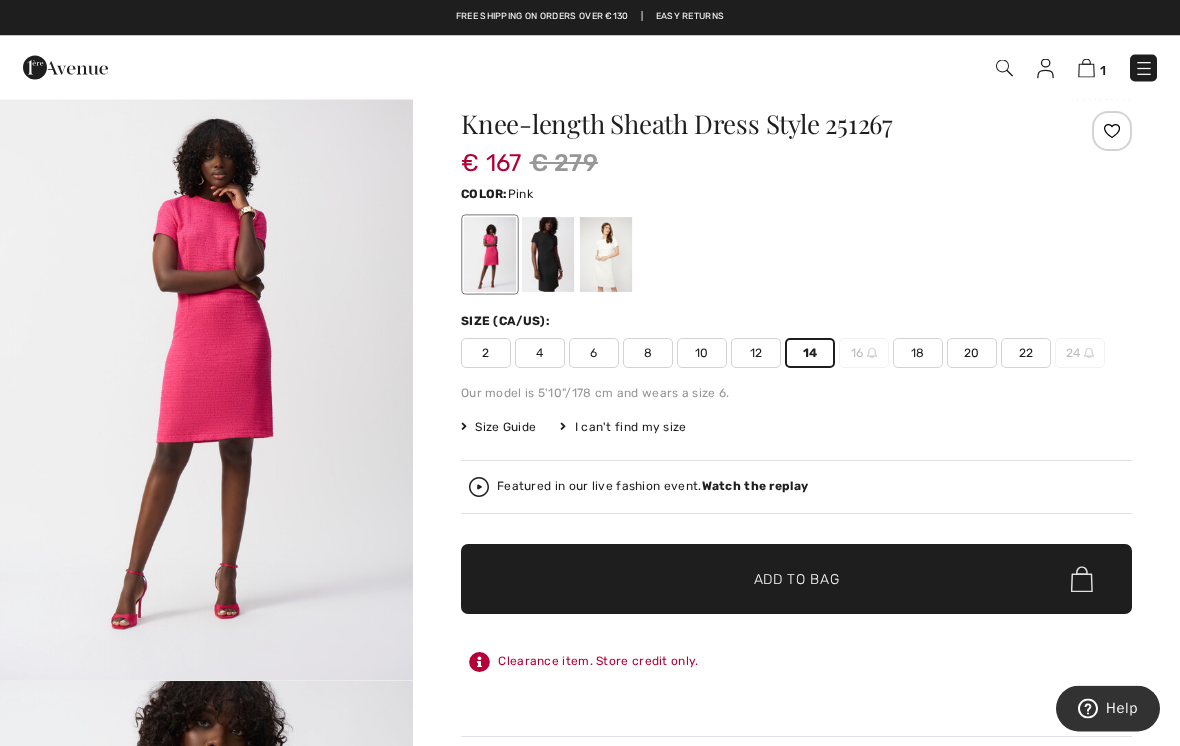 scroll, scrollTop: 0, scrollLeft: 0, axis: both 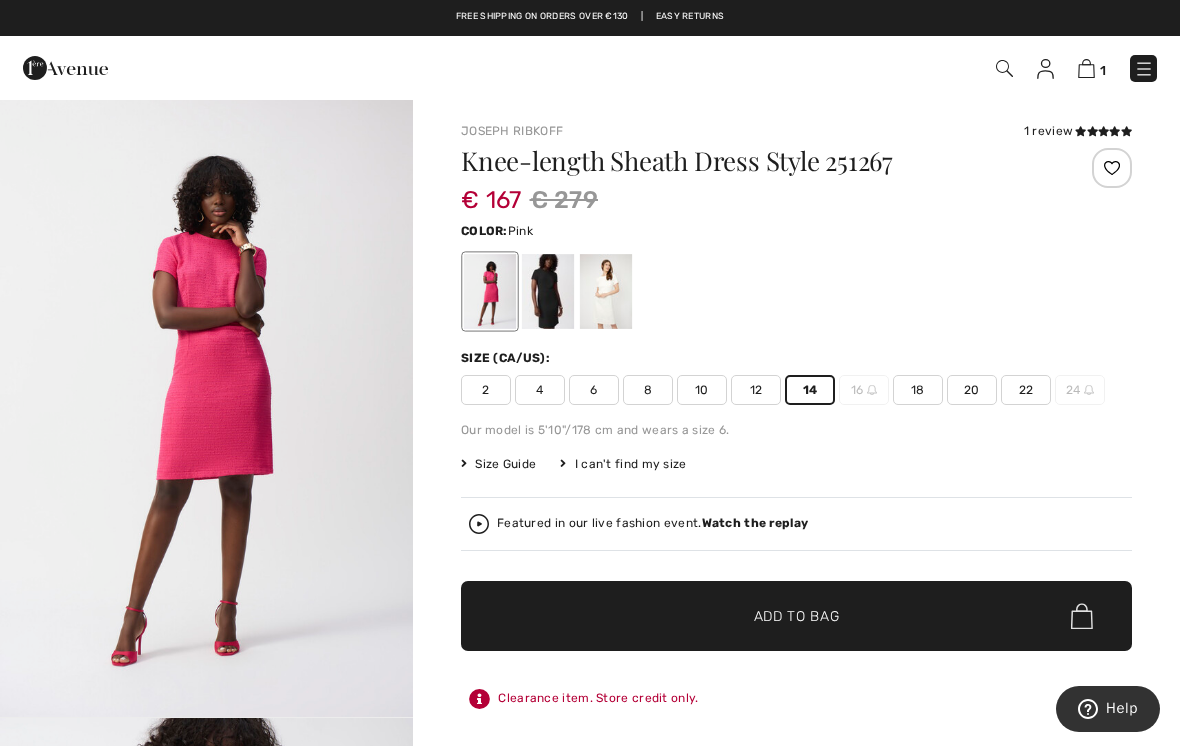 click at bounding box center [1086, 68] 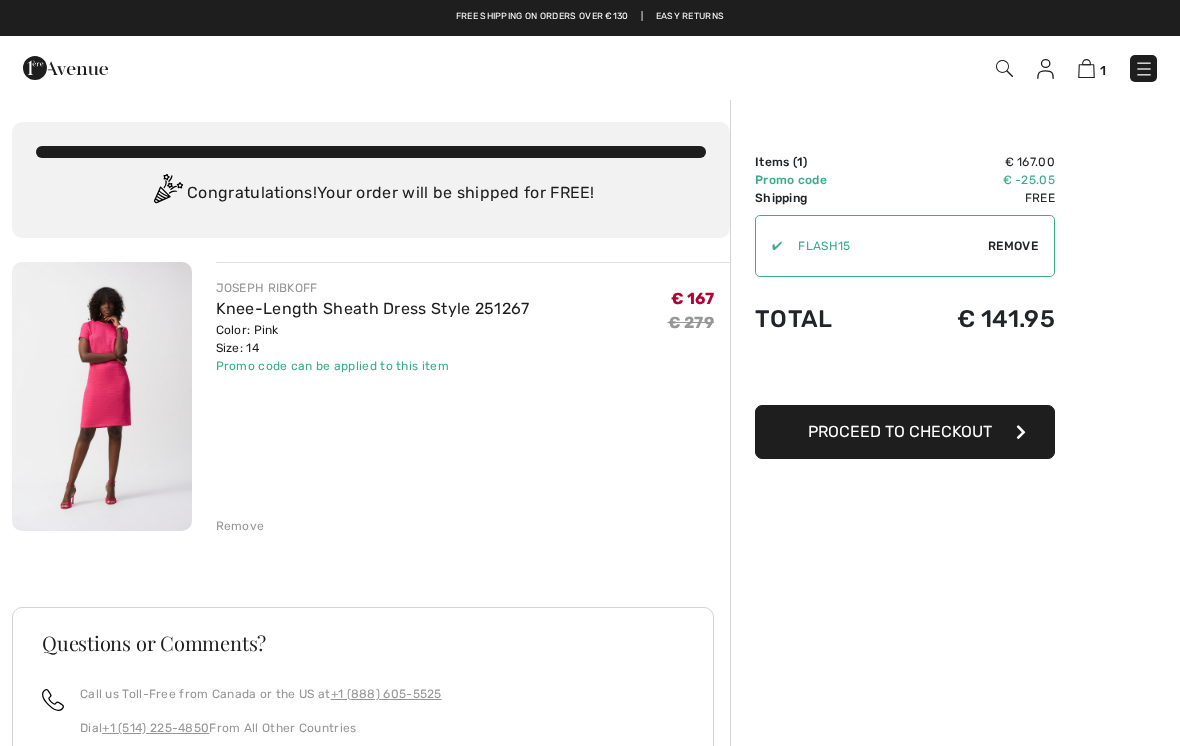 scroll, scrollTop: 0, scrollLeft: 0, axis: both 